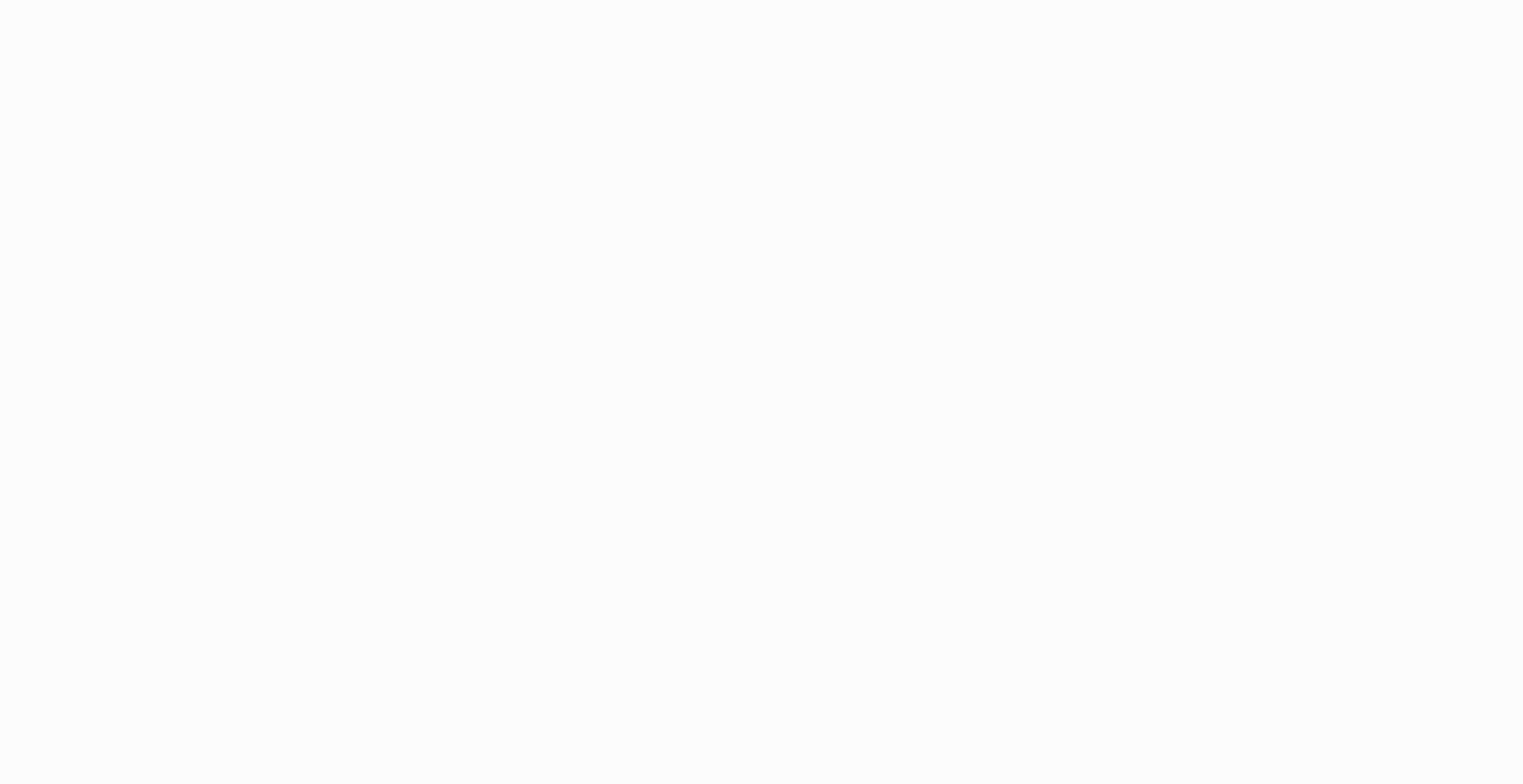 scroll, scrollTop: 0, scrollLeft: 0, axis: both 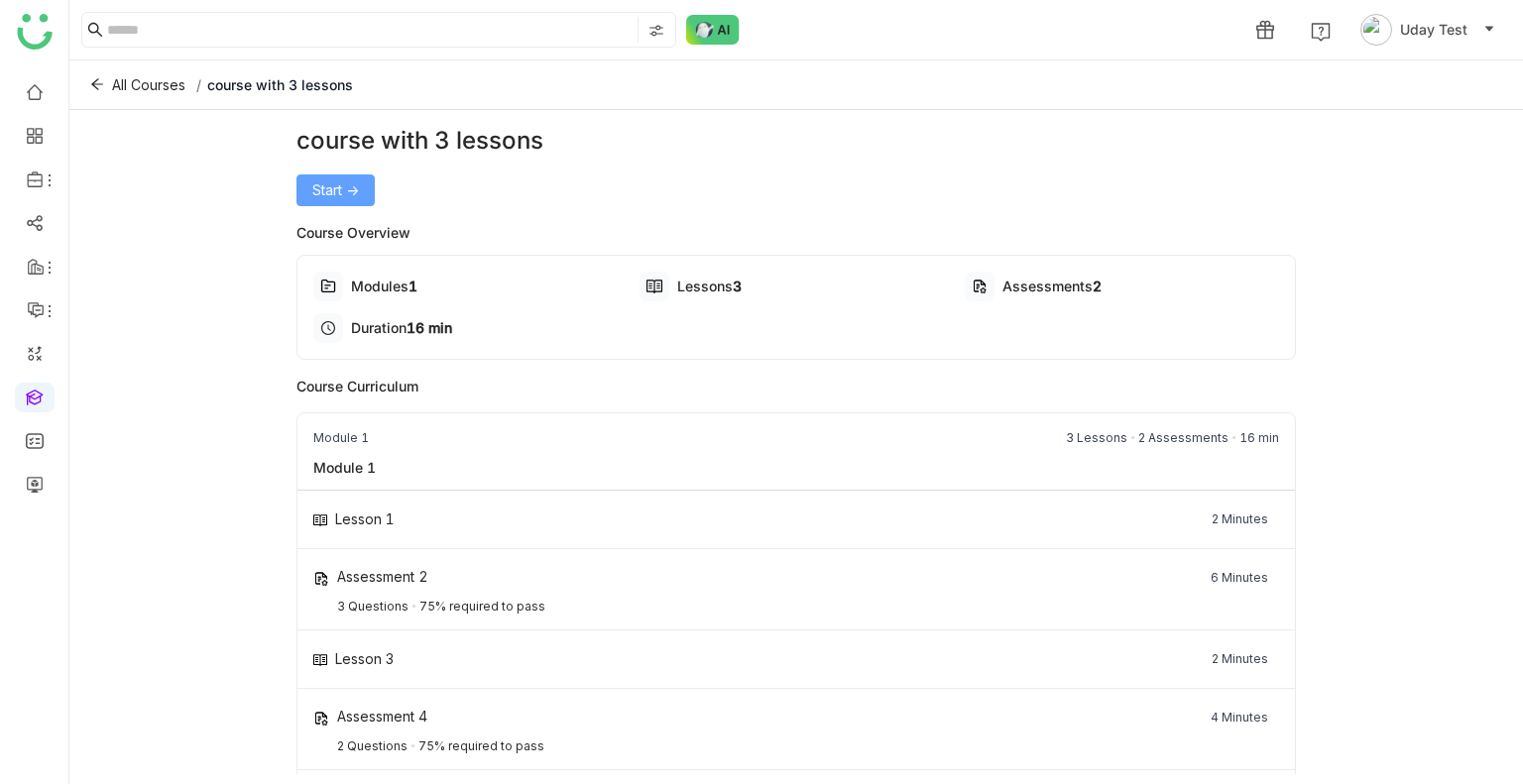click on "Start ->" 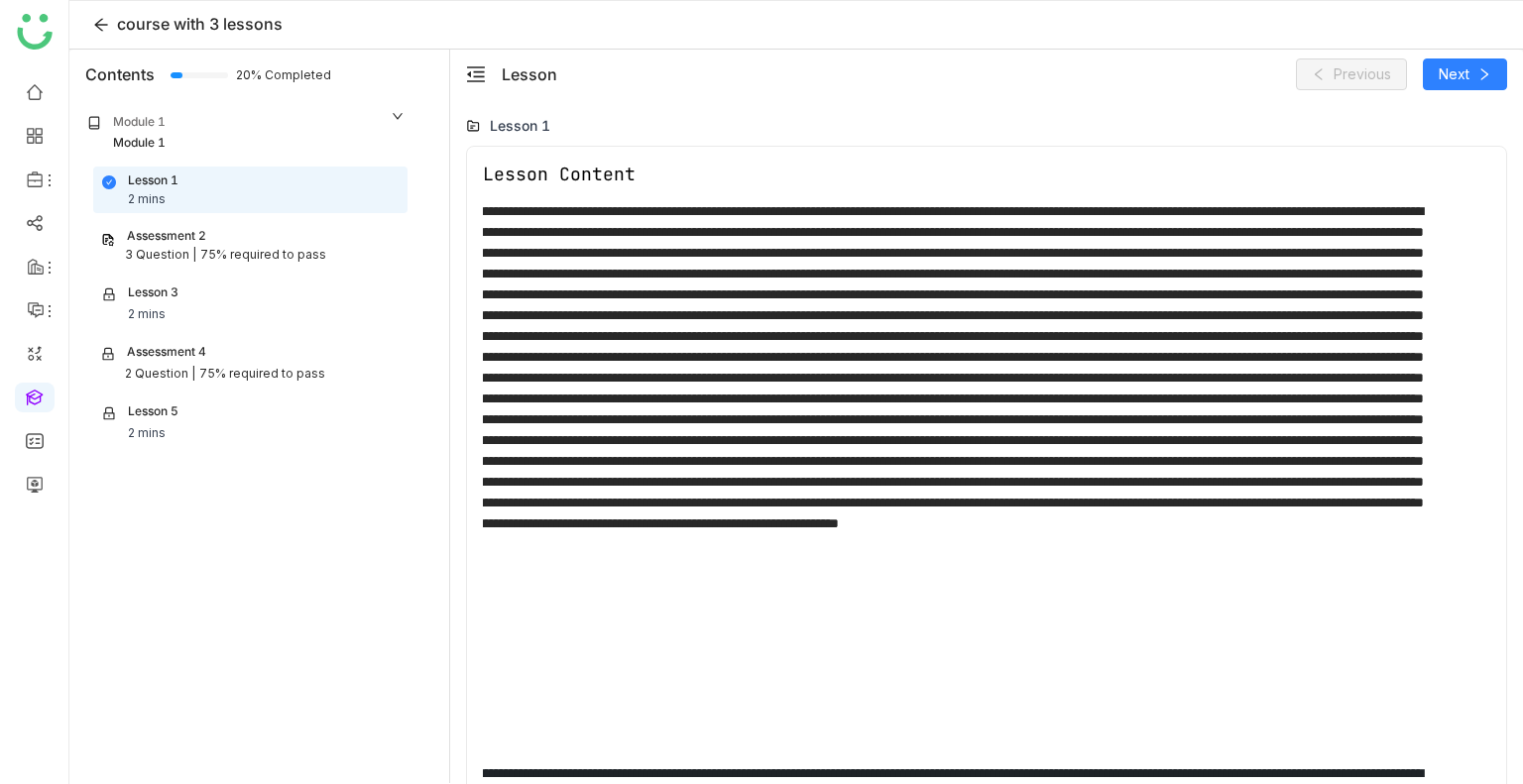 scroll, scrollTop: 0, scrollLeft: 0, axis: both 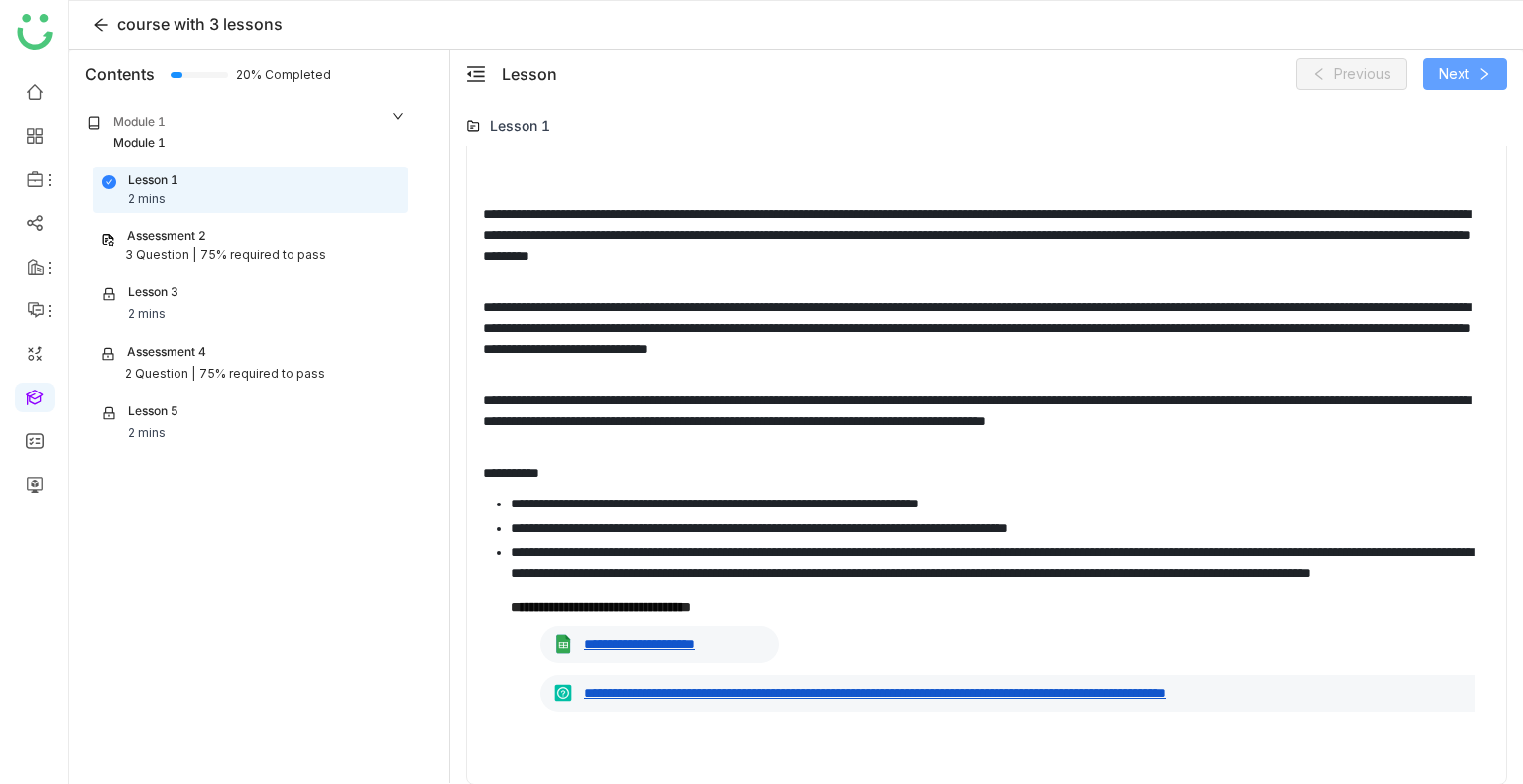 click on "Next" 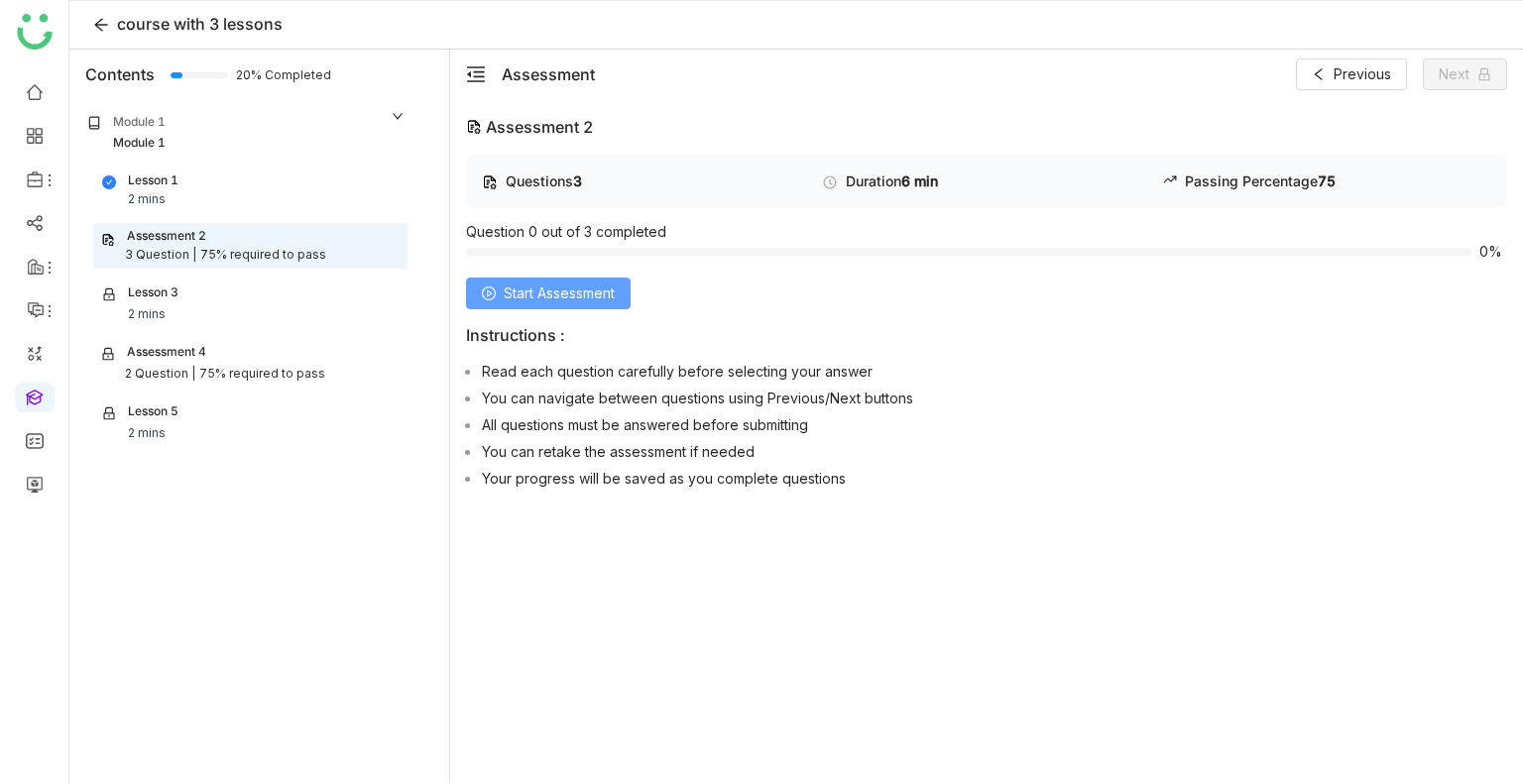 click on "Start Assessment" 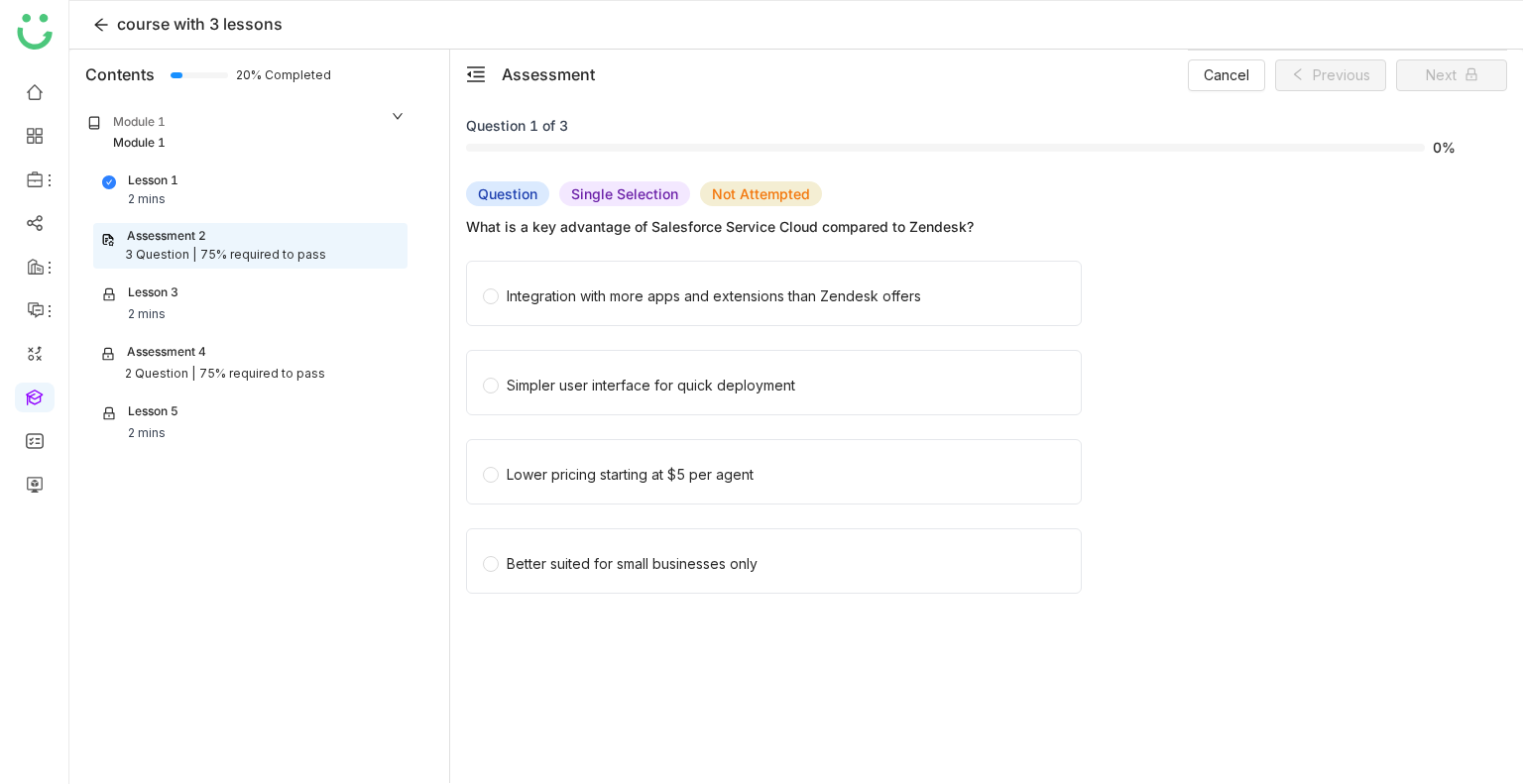 click on "Integration with more apps and extensions than Zendesk offers" 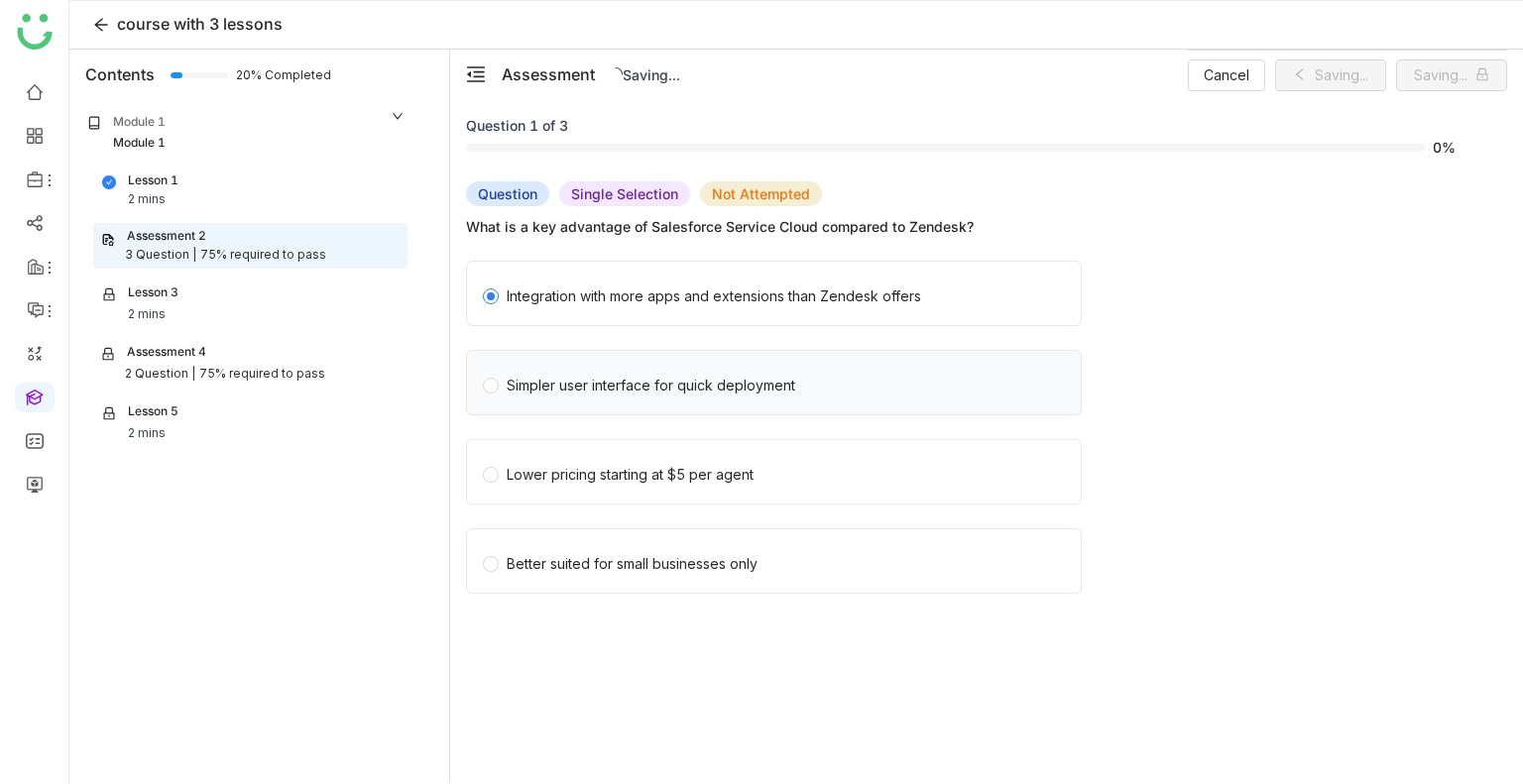 click on "Simpler user interface for quick deployment" 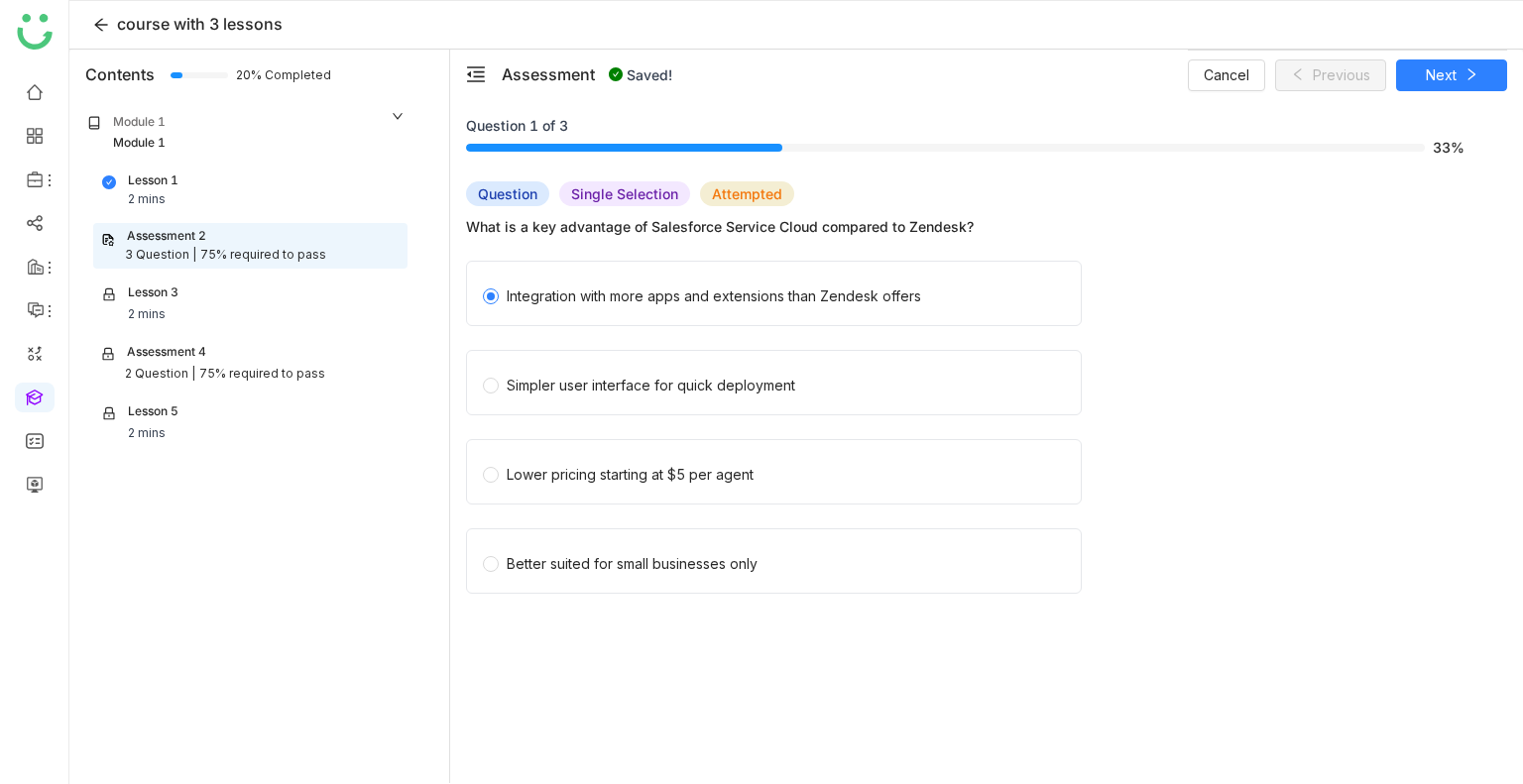 click on "Lower pricing starting at $5 per agent" 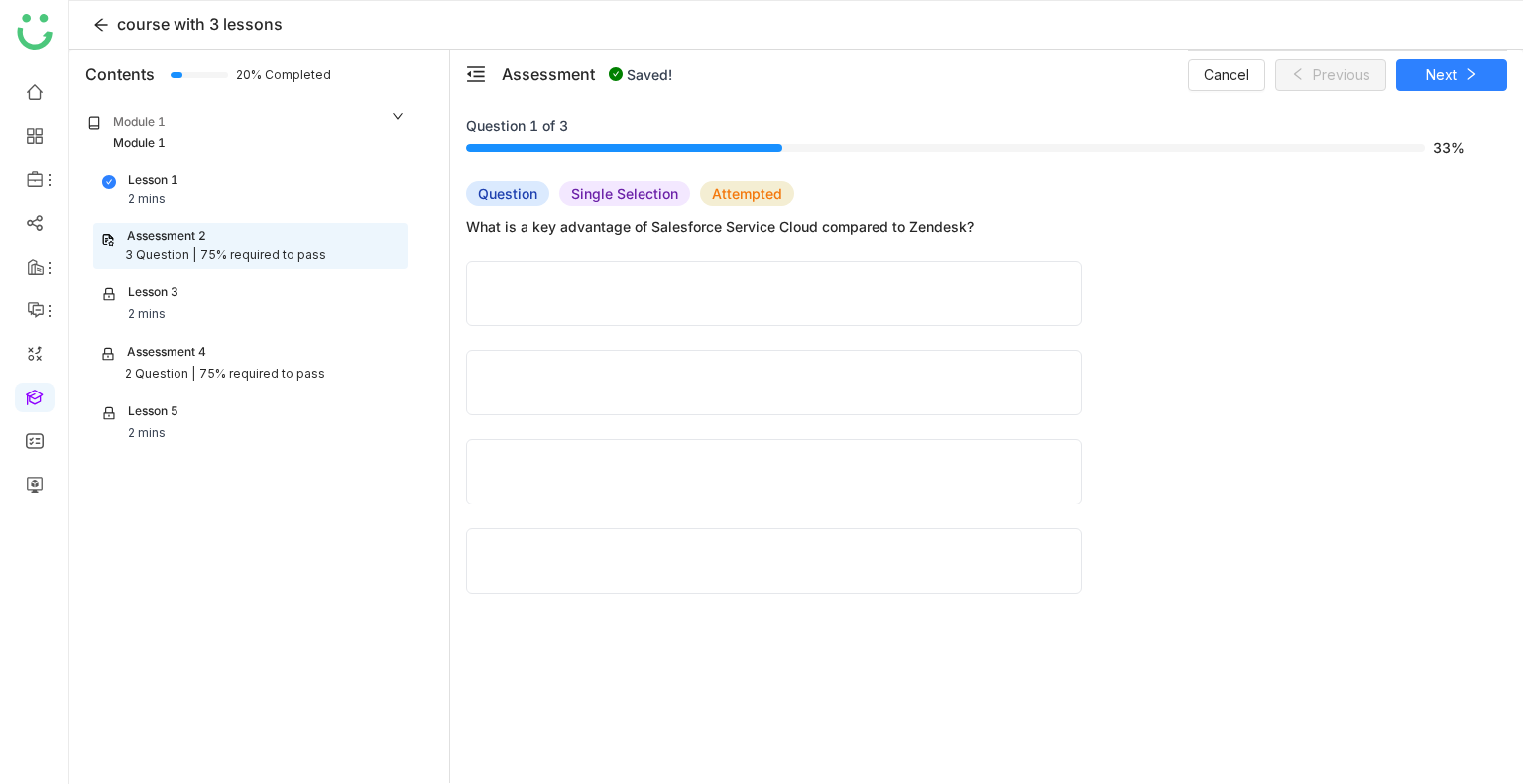 click on "Better suited for small businesses only" 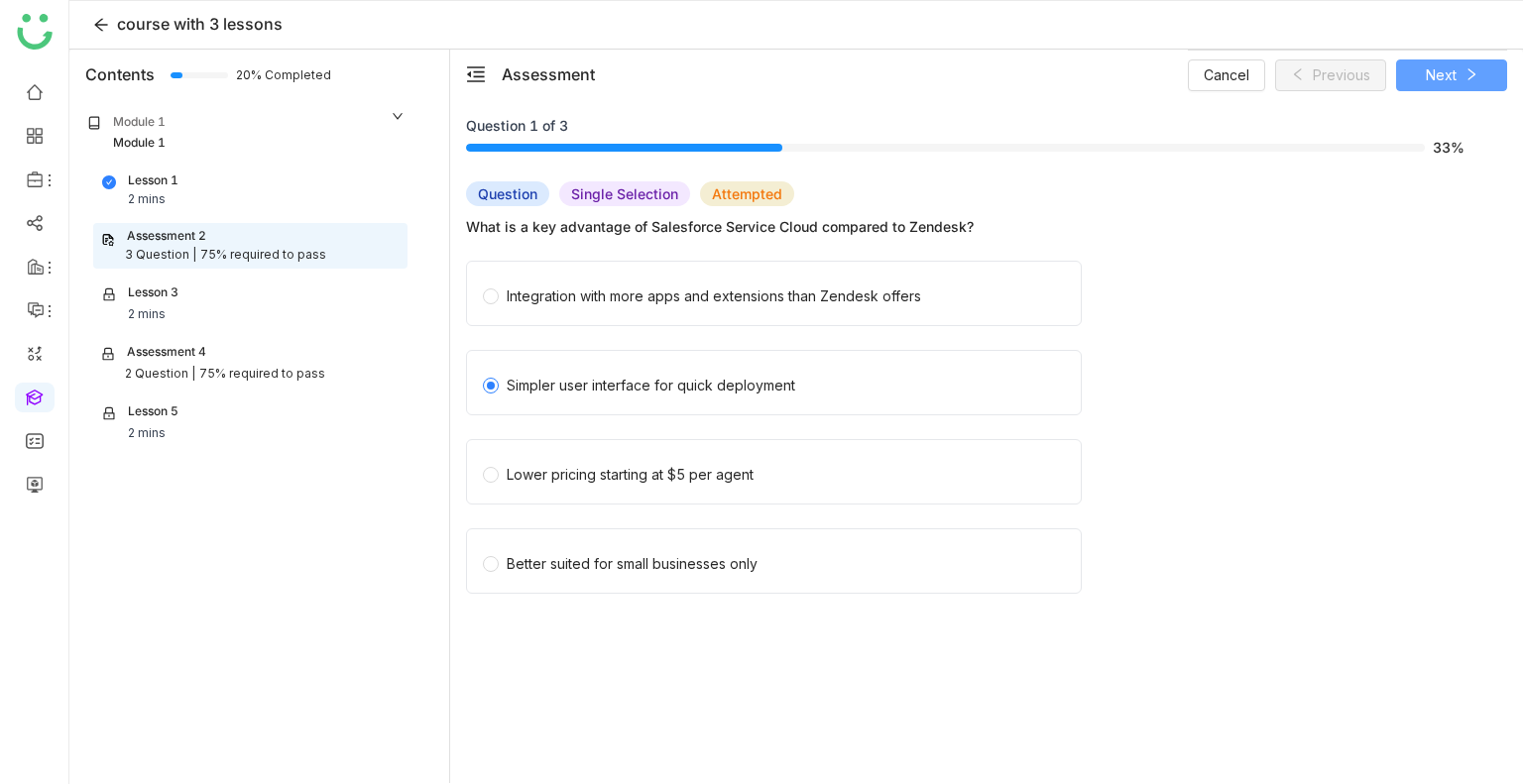 click on "Next" at bounding box center (1441, 75) 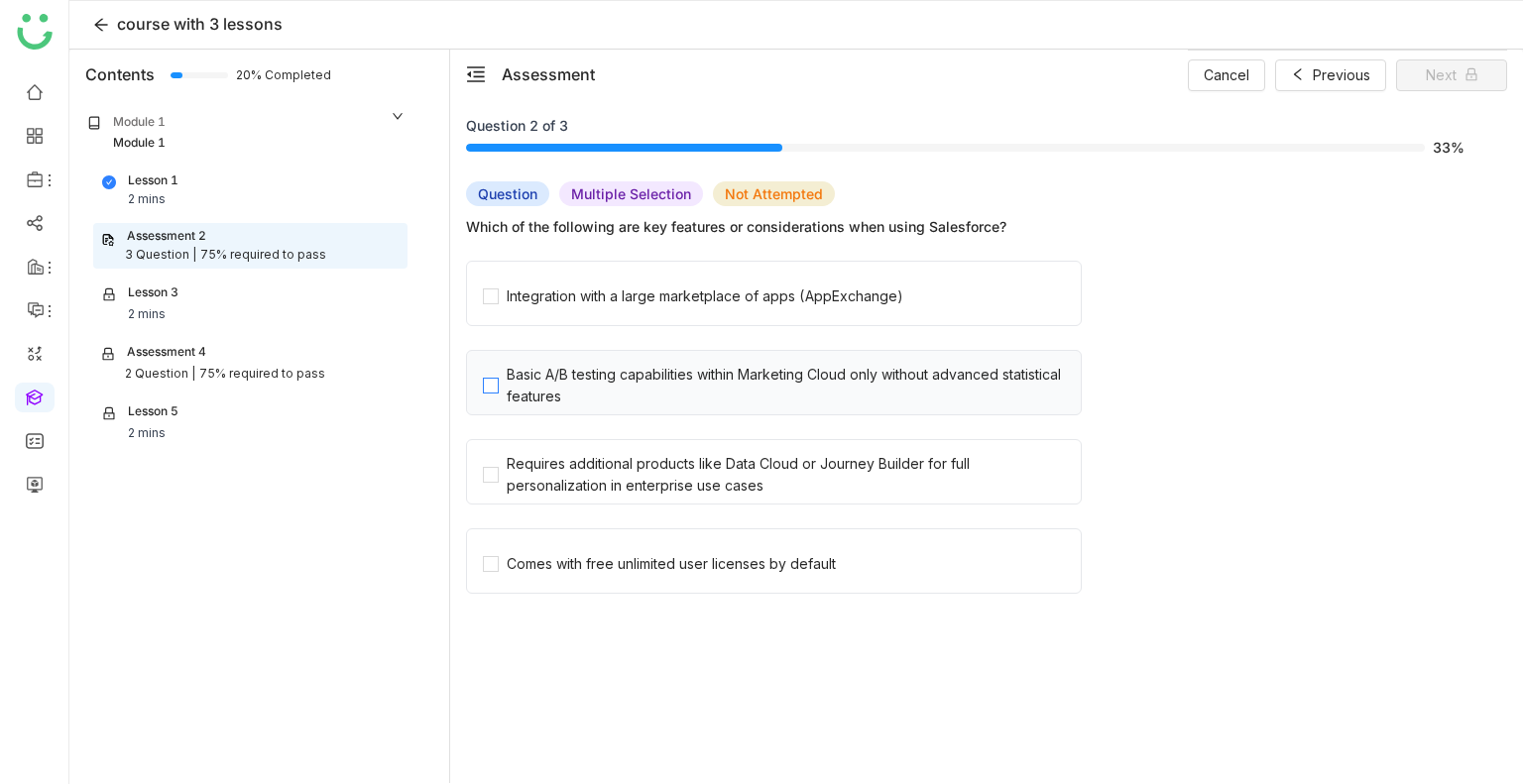 click on "Basic A/B testing capabilities within Marketing Cloud only without advanced statistical features" 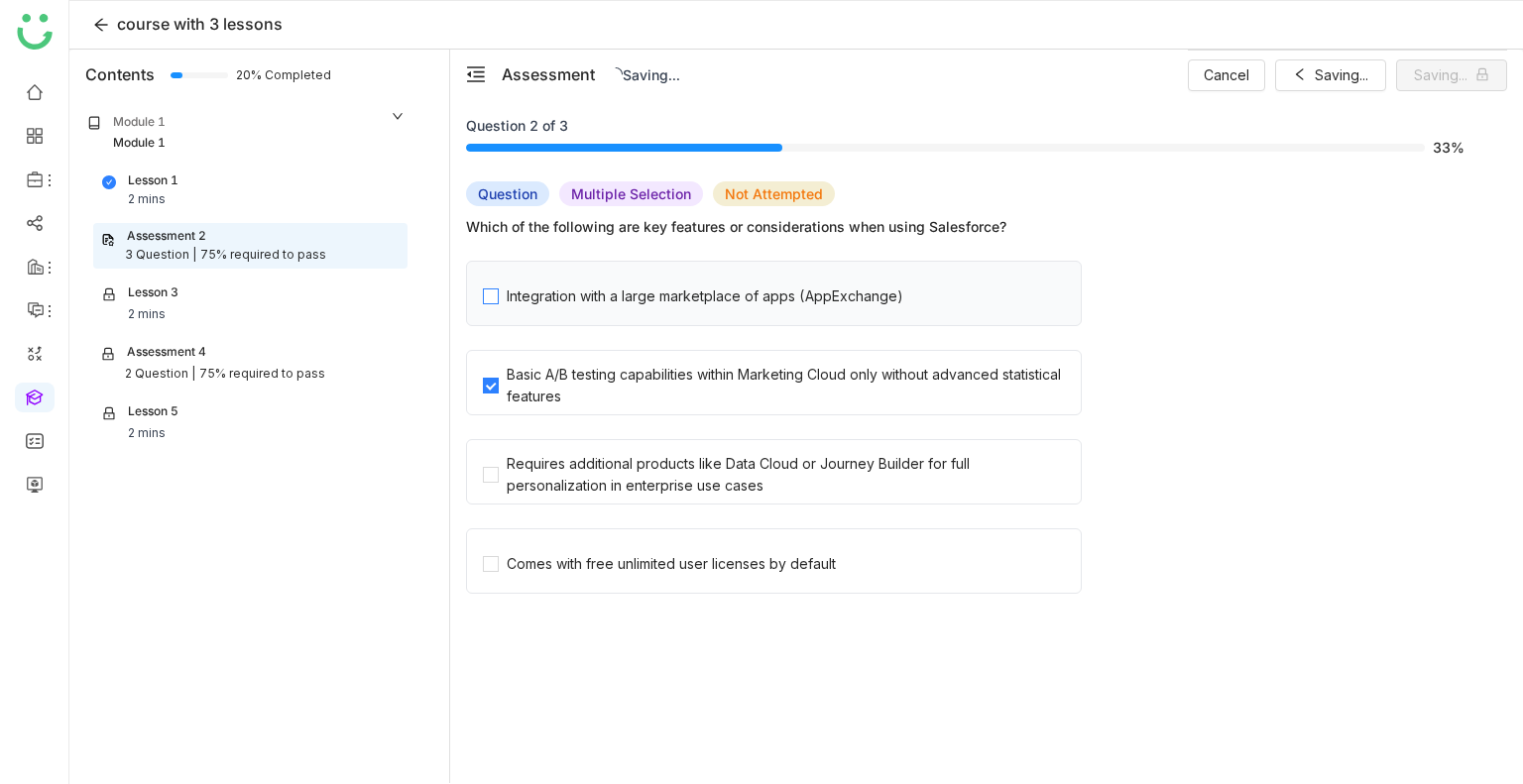 click on "Integration with a large marketplace of apps (AppExchange)" 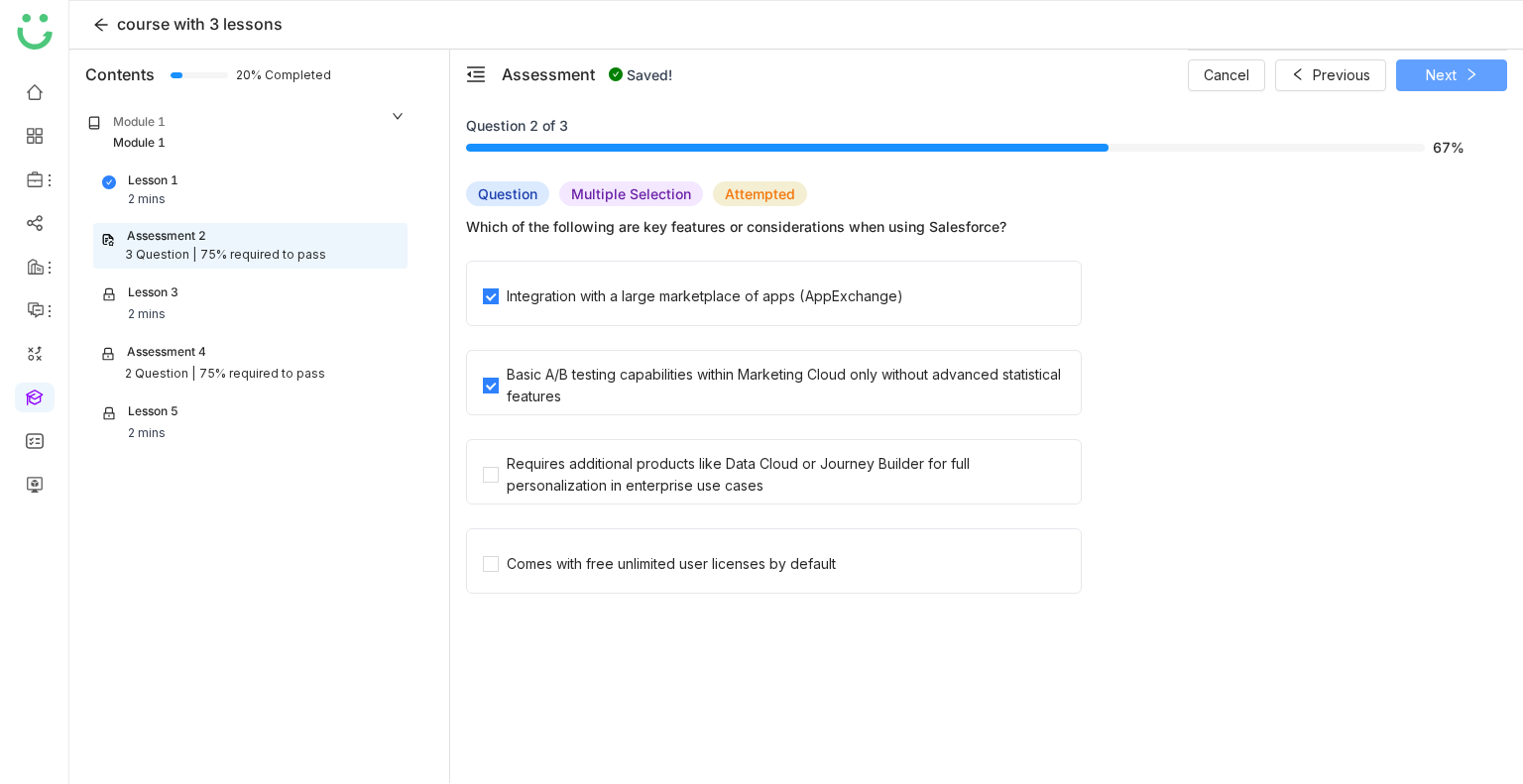 click on "Next" at bounding box center [1441, 75] 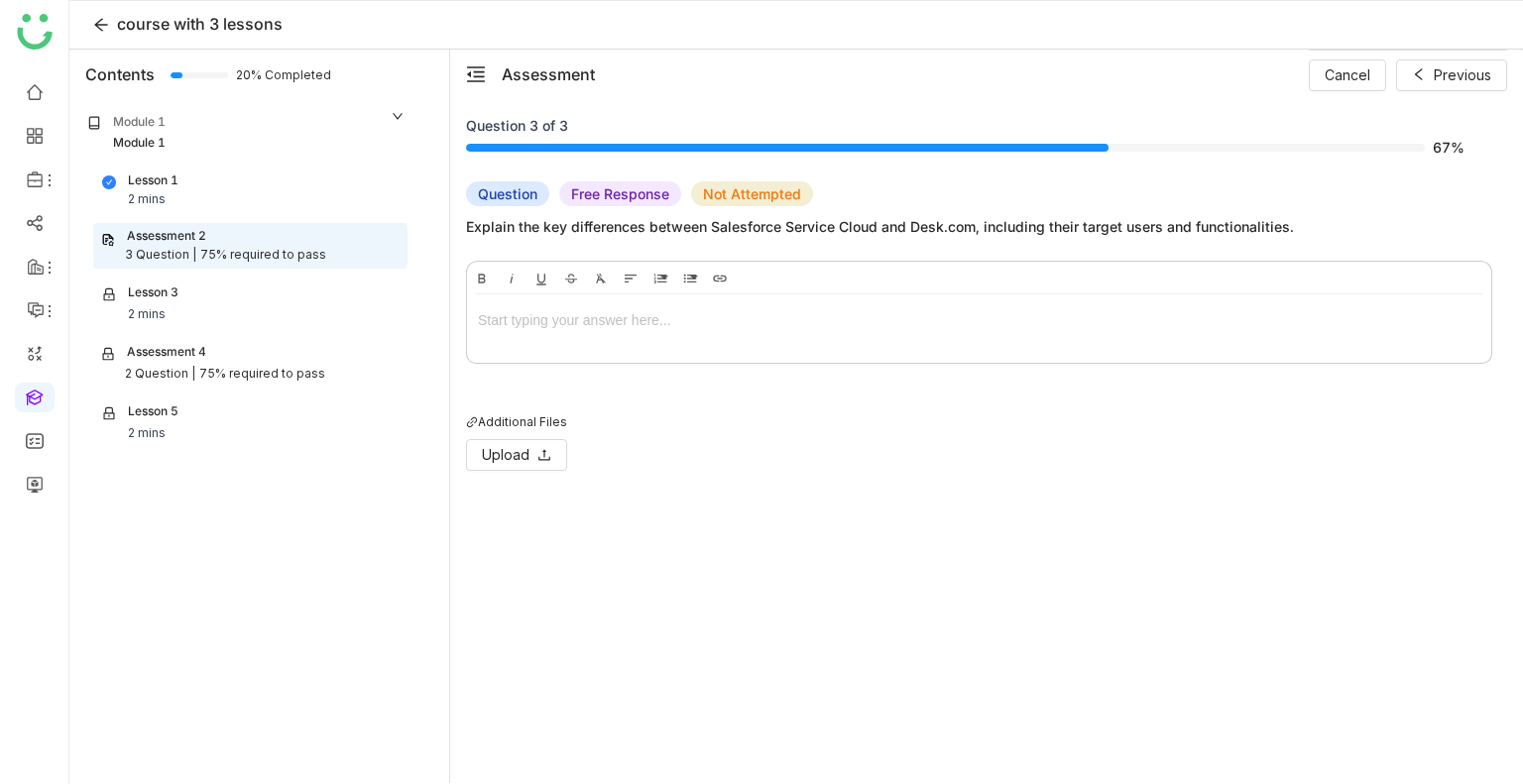 click at bounding box center [979, 320] 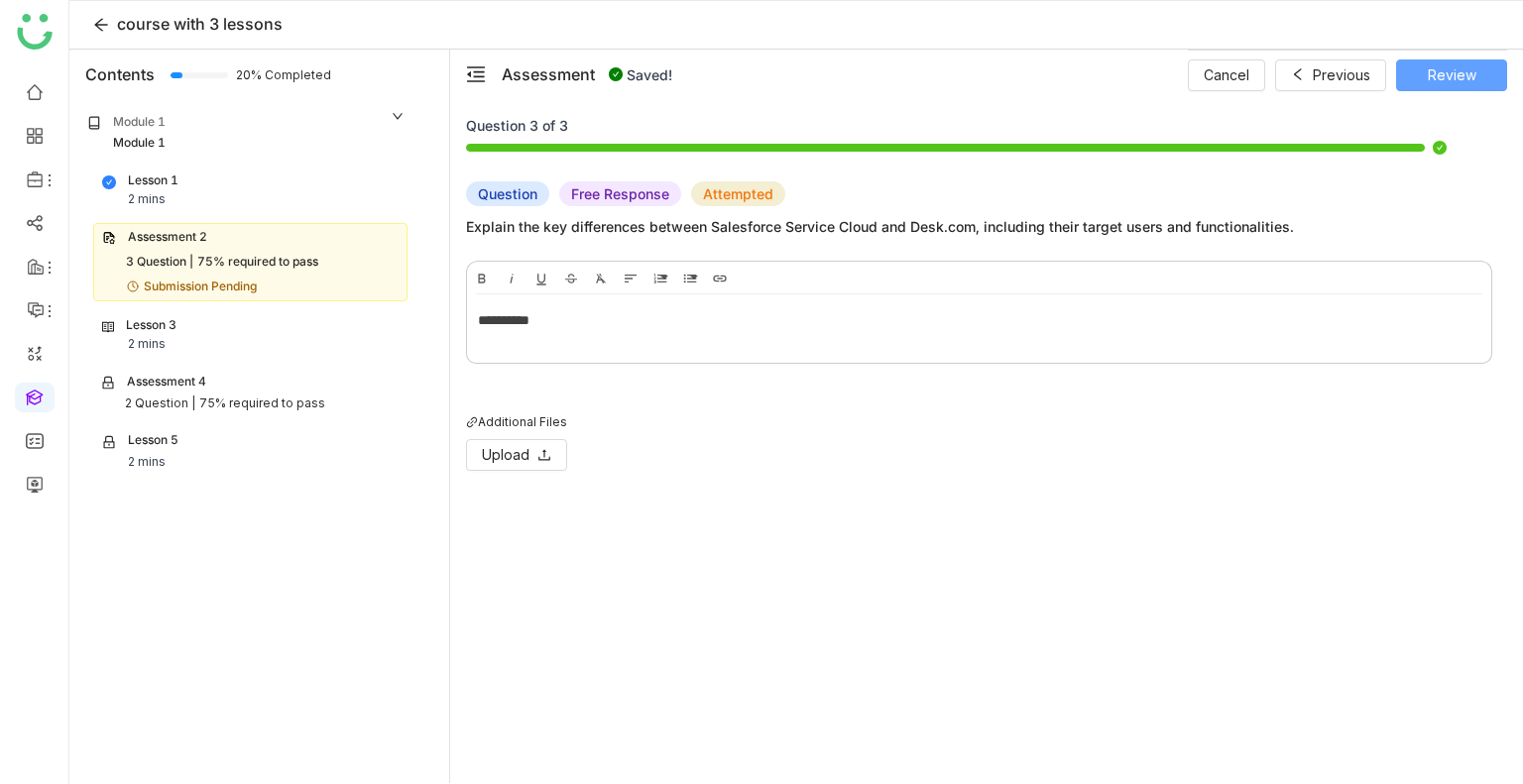 click on "Review" at bounding box center (1452, 75) 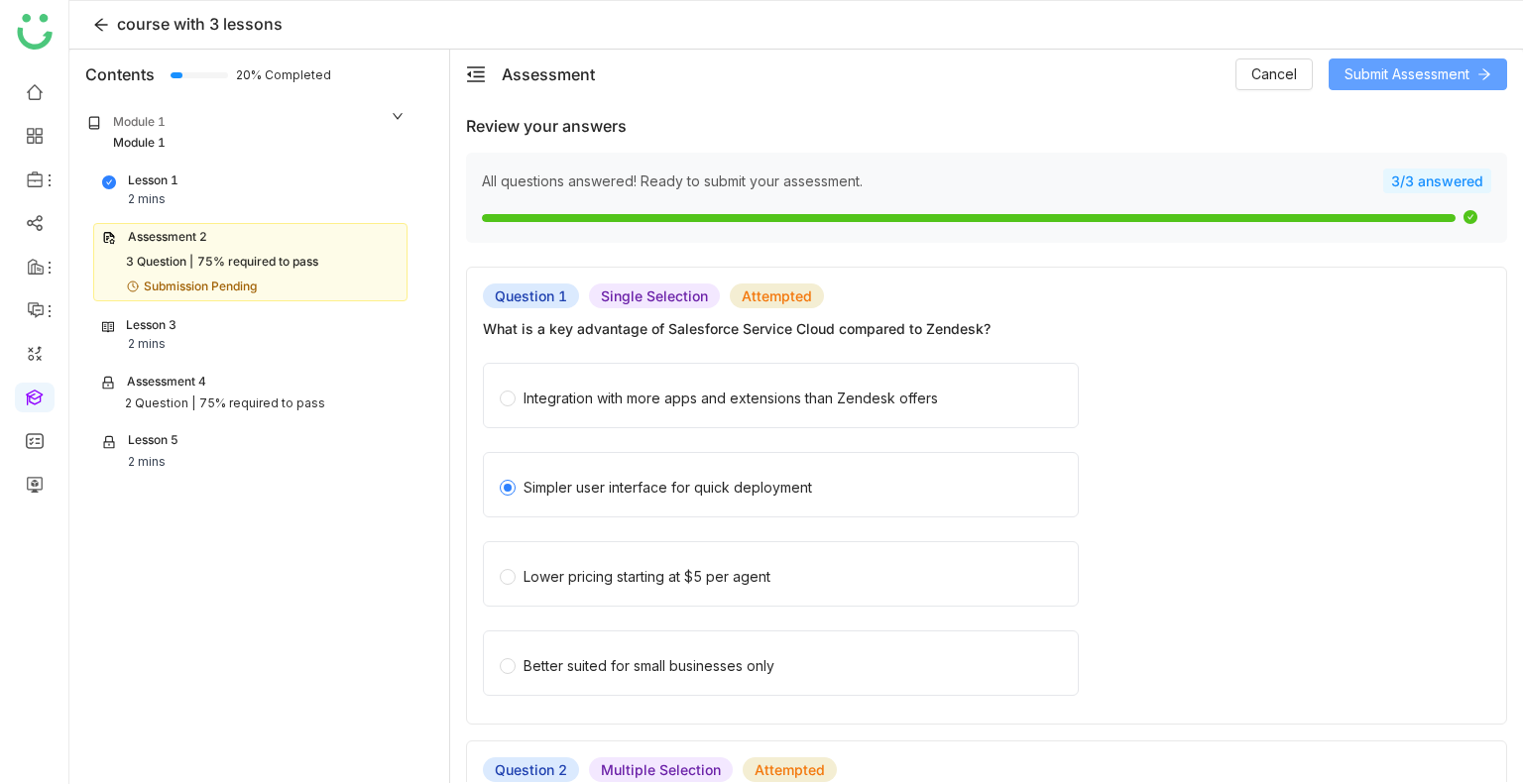 click on "Submit Assessment" at bounding box center [1407, 74] 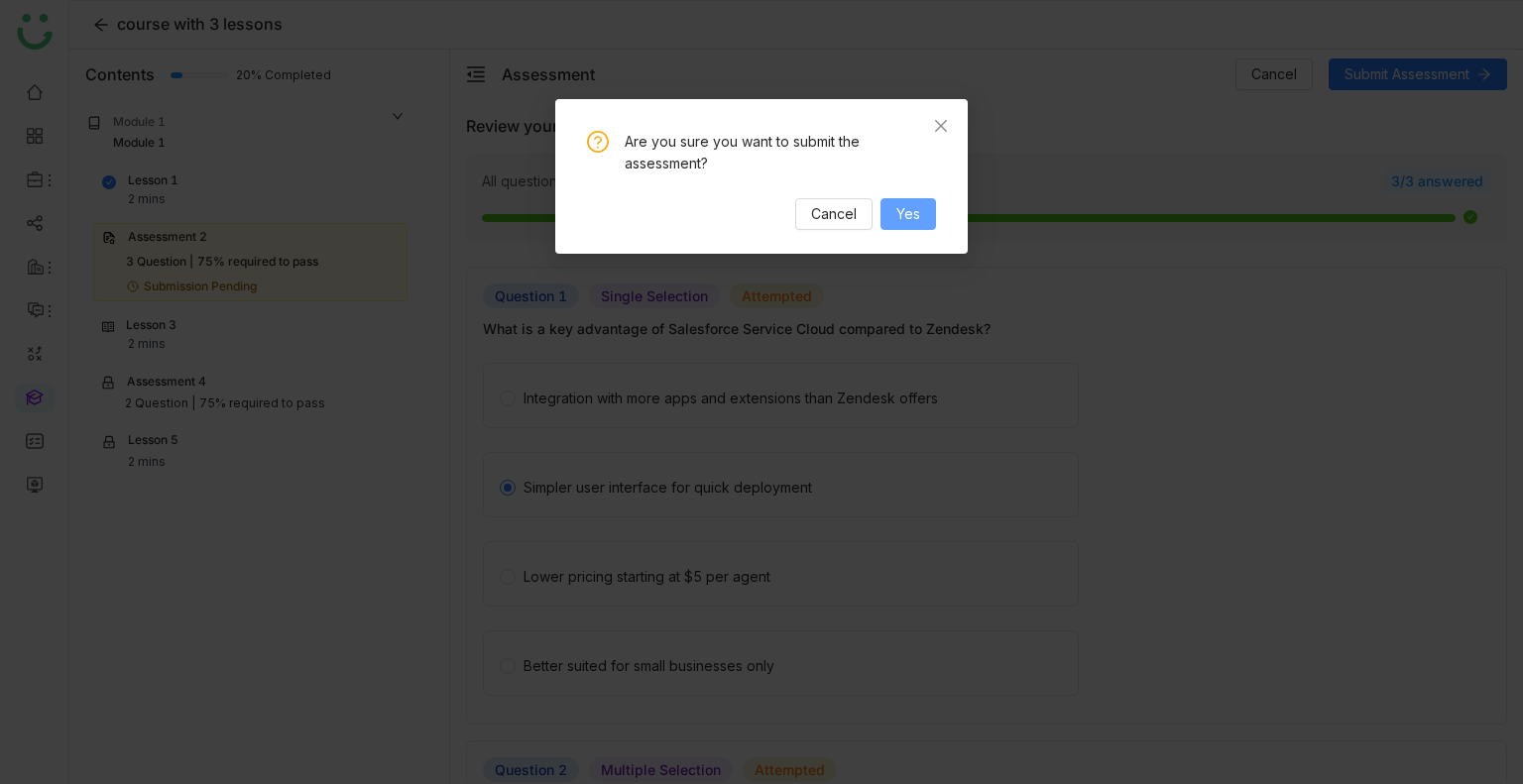 click on "Yes" at bounding box center (908, 214) 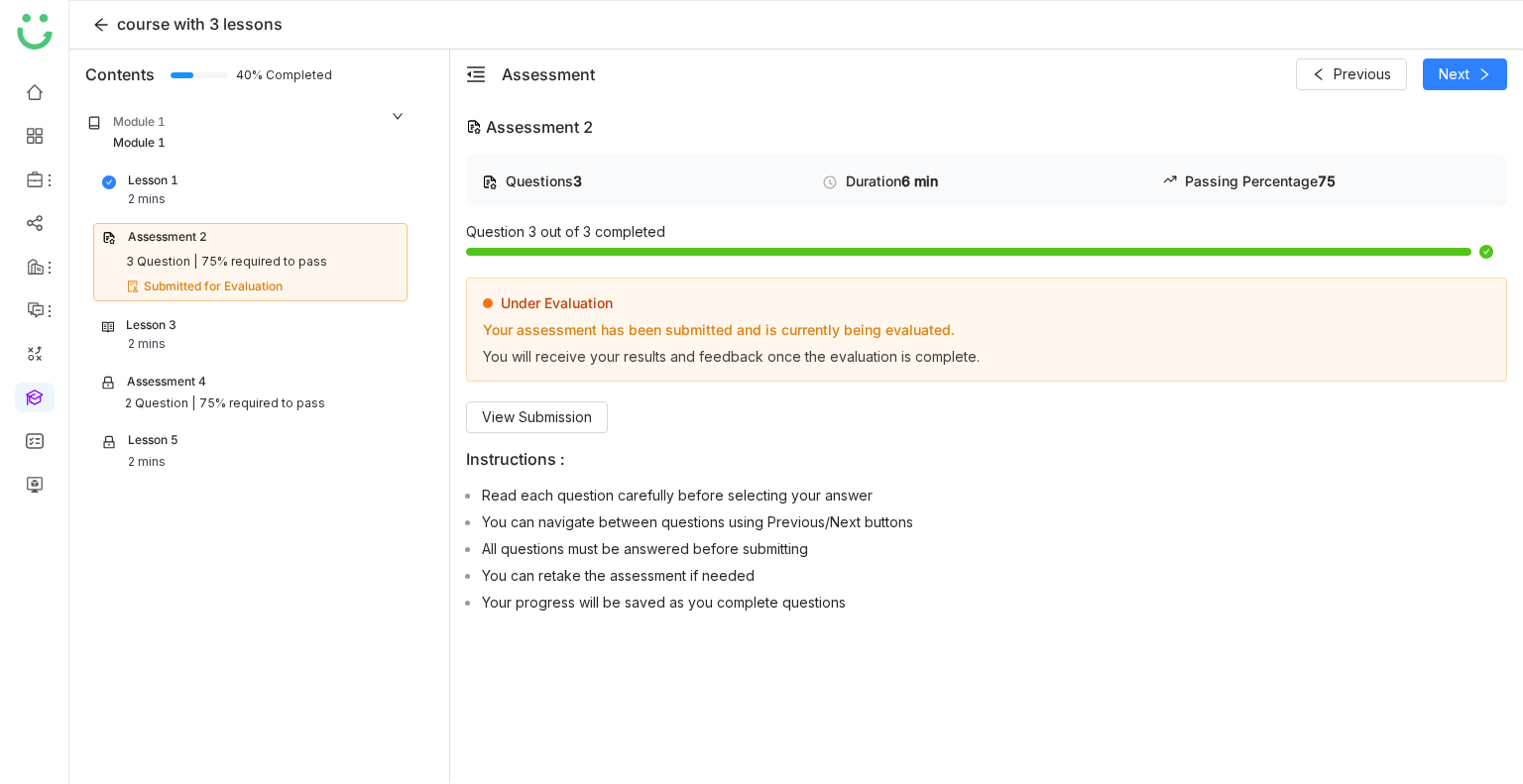 click on "Lesson 3 2 mins" at bounding box center (250, 335) 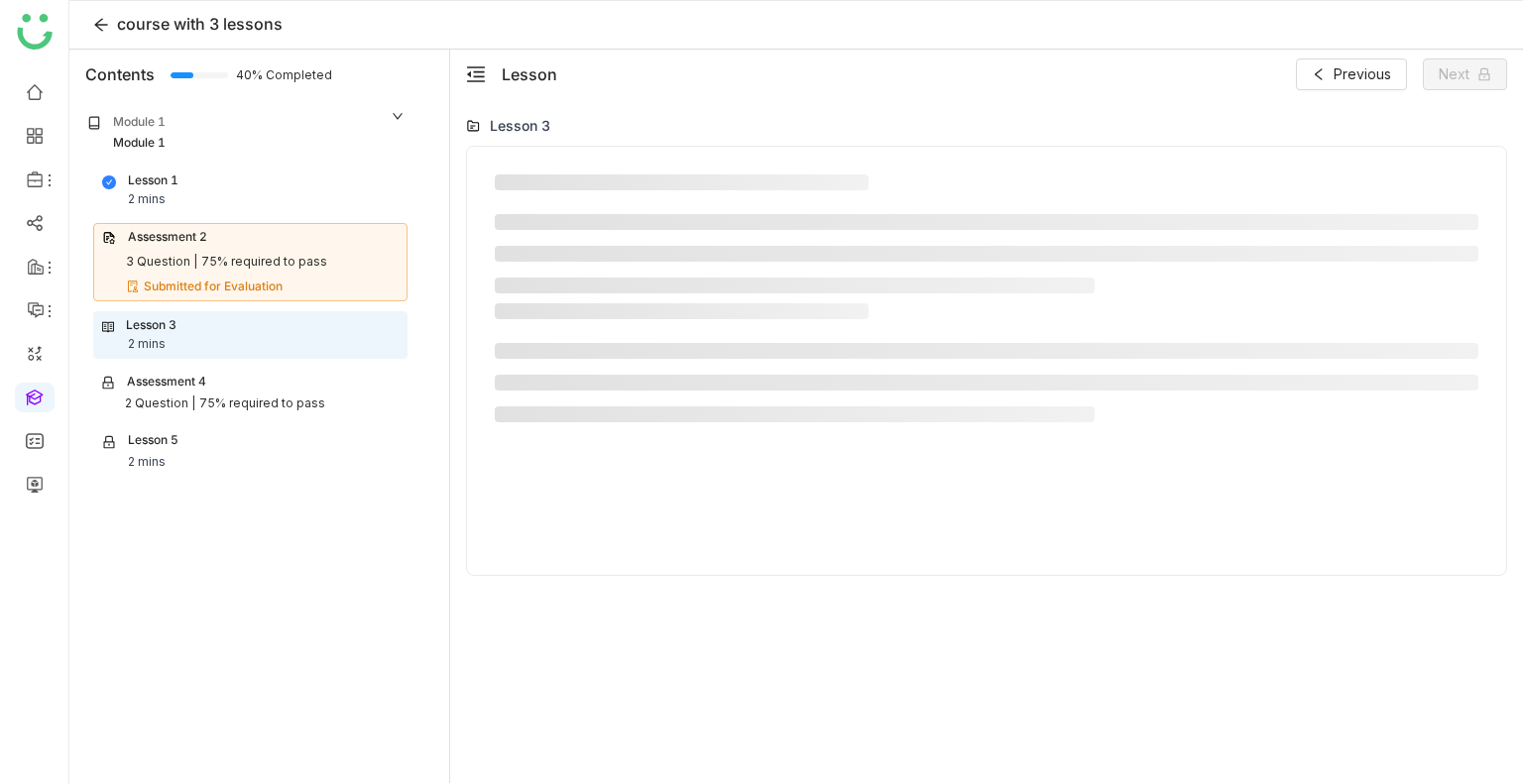 click on "Assessment 4" at bounding box center (250, 384) 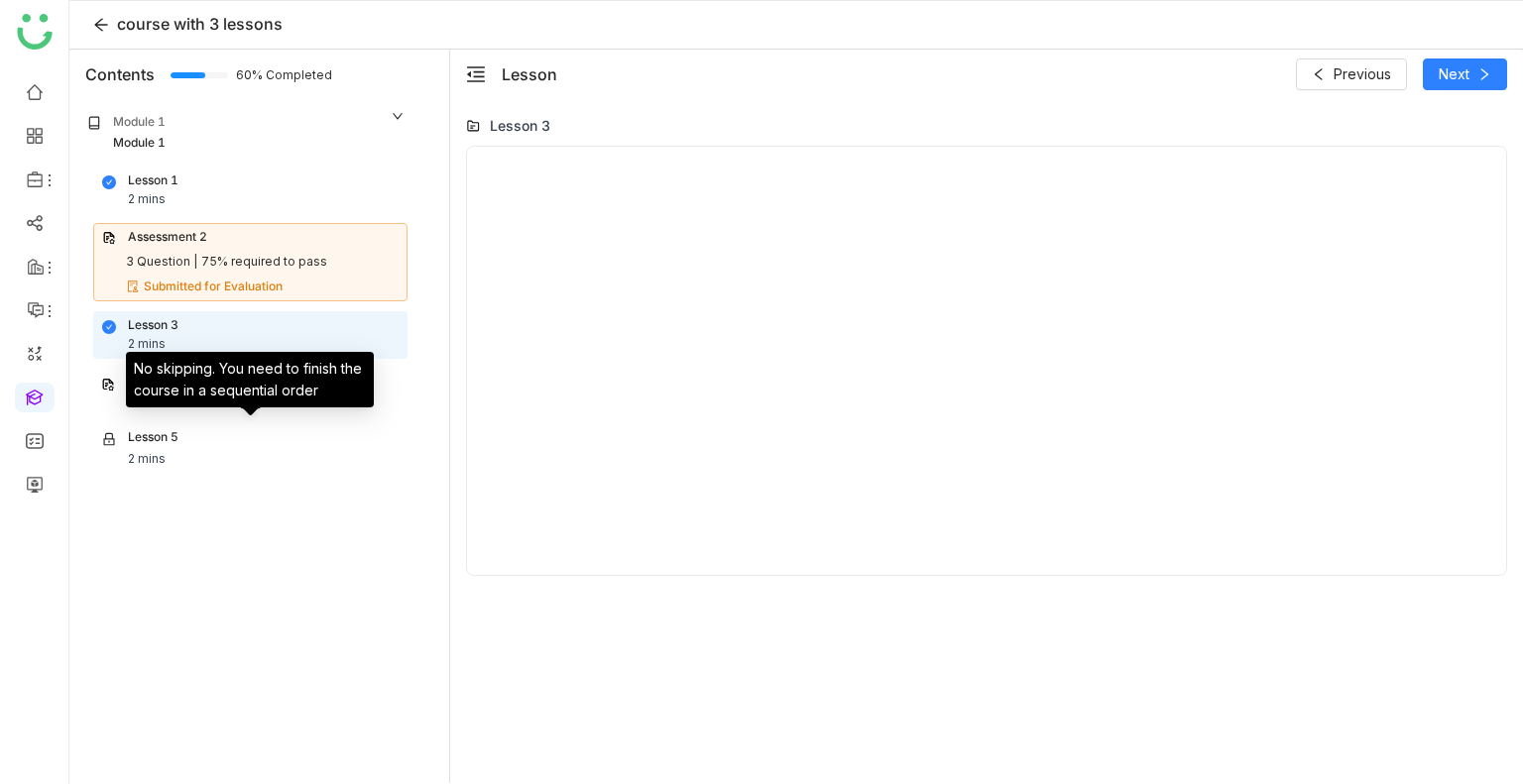 click on "Lesson 5 2 mins" at bounding box center (250, 448) 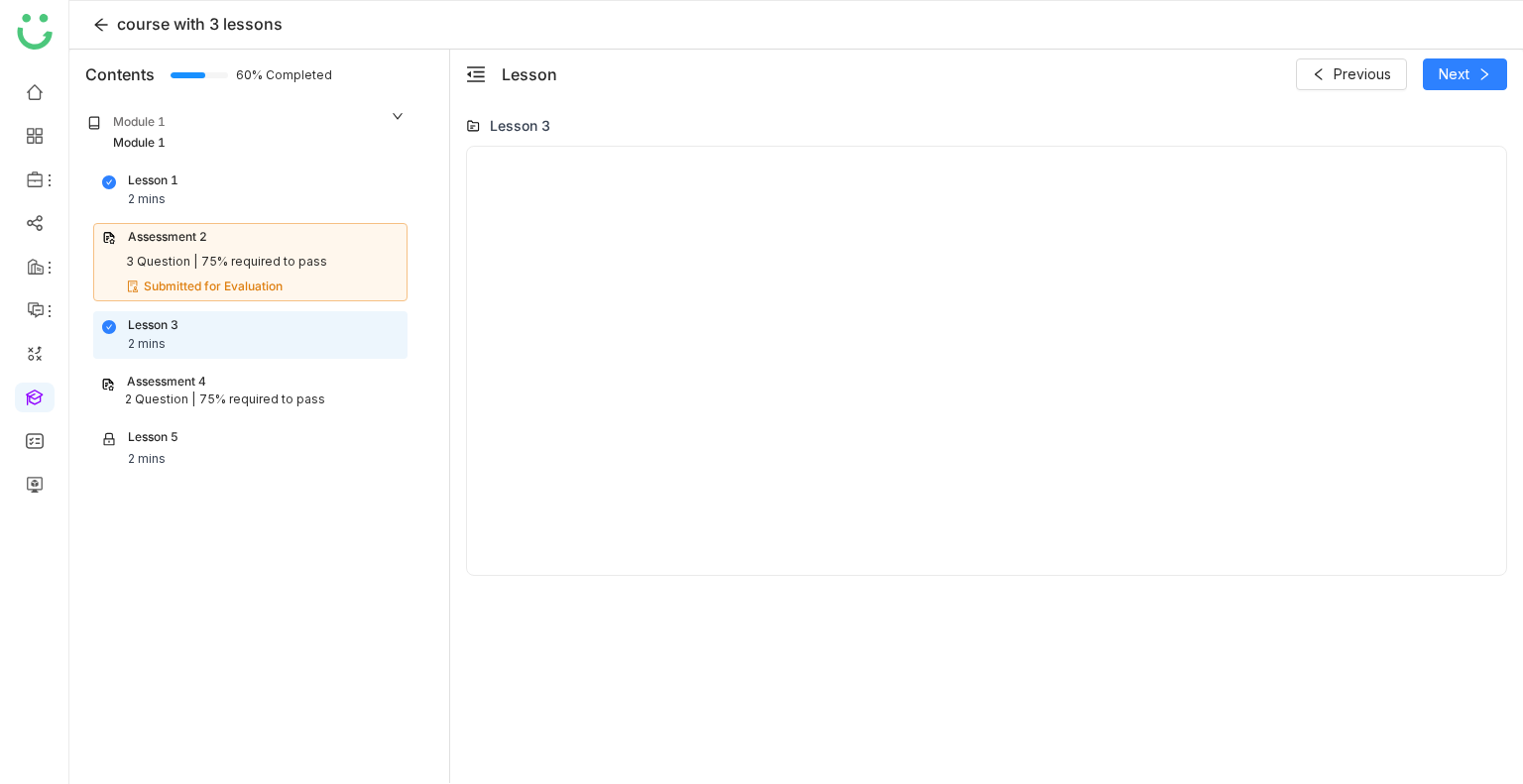 click on "2 Question |" at bounding box center (160, 399) 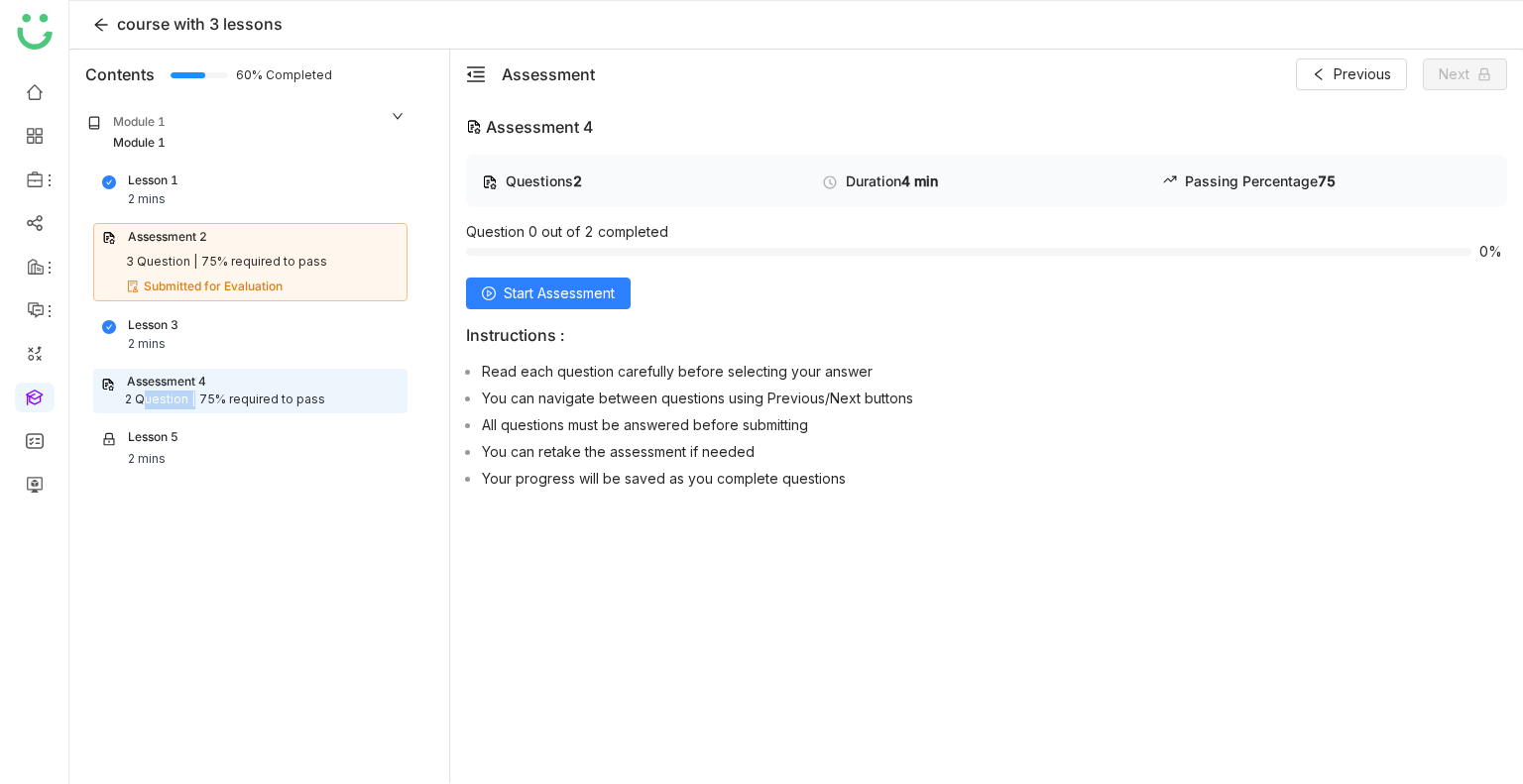 click on "2 Question |" at bounding box center (160, 399) 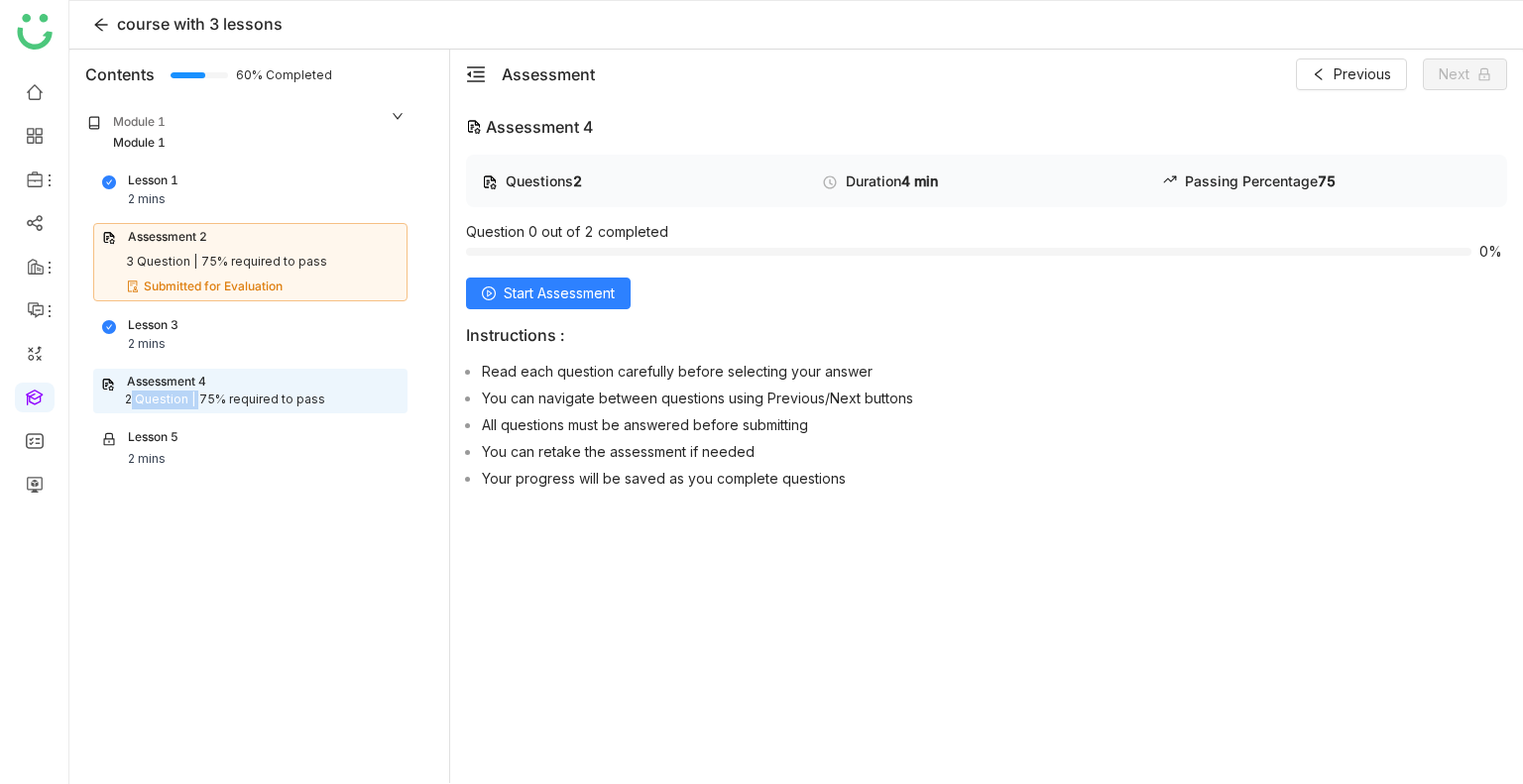 click on "2 Question |" at bounding box center [160, 399] 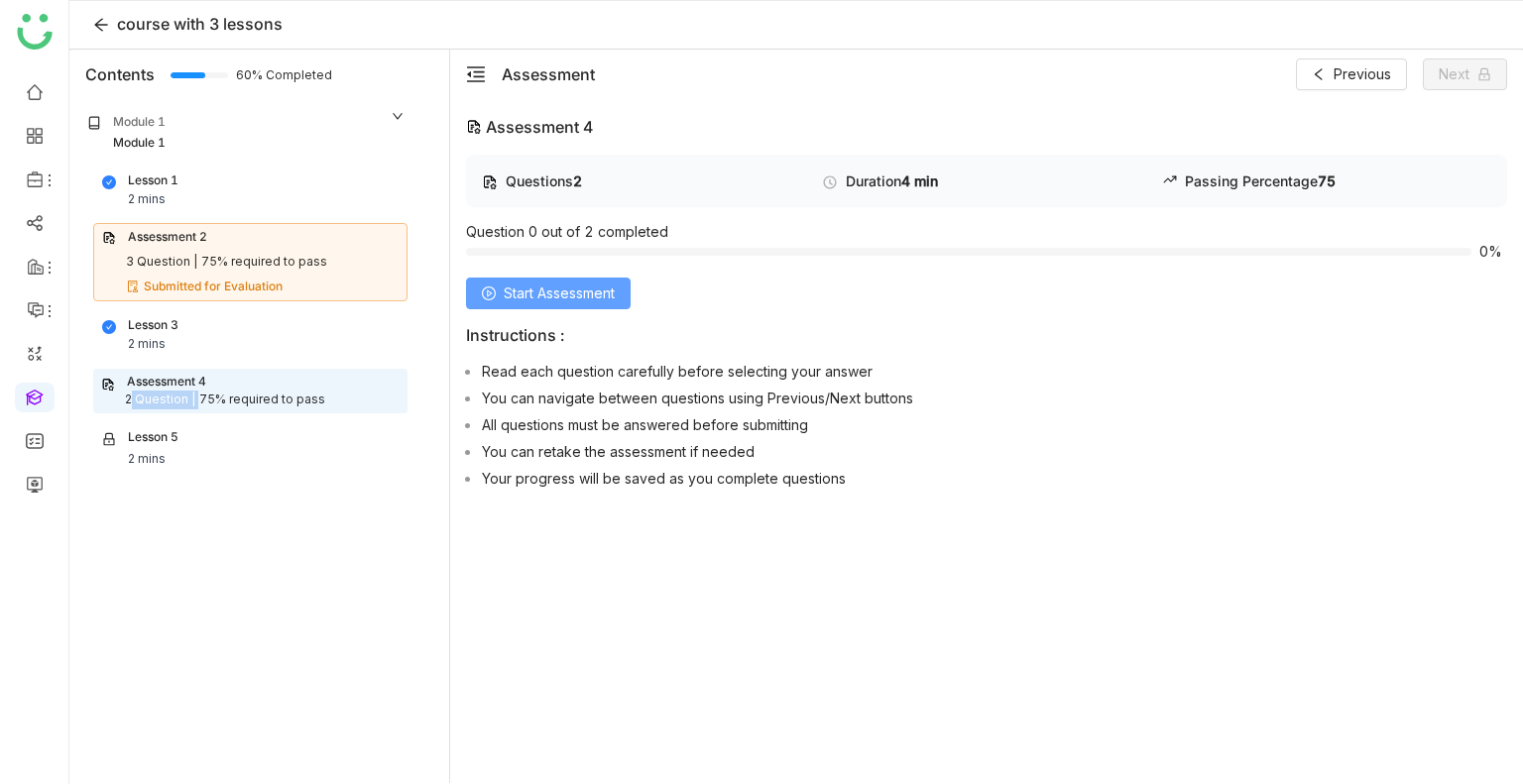 click on "Start Assessment" 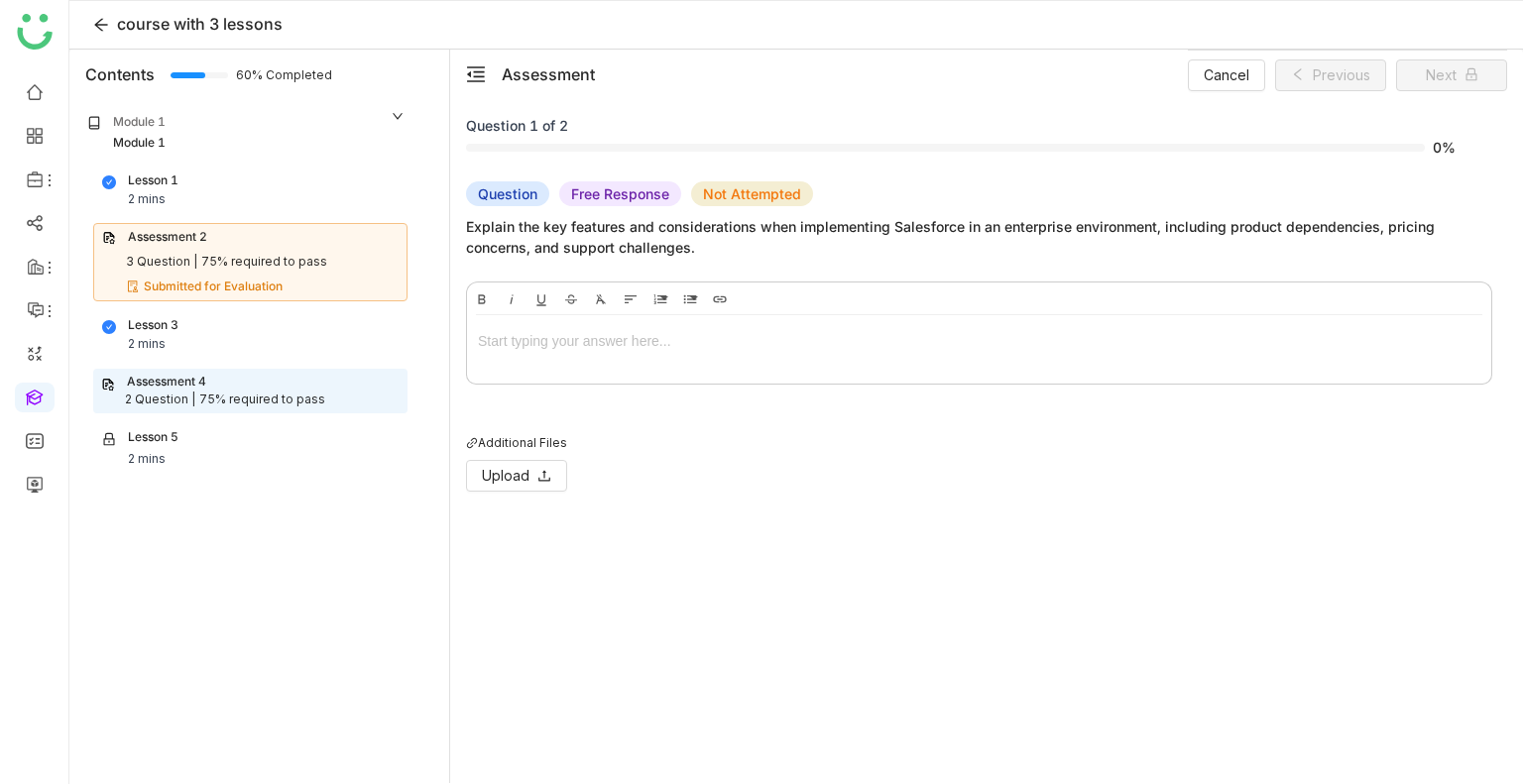 click at bounding box center [979, 341] 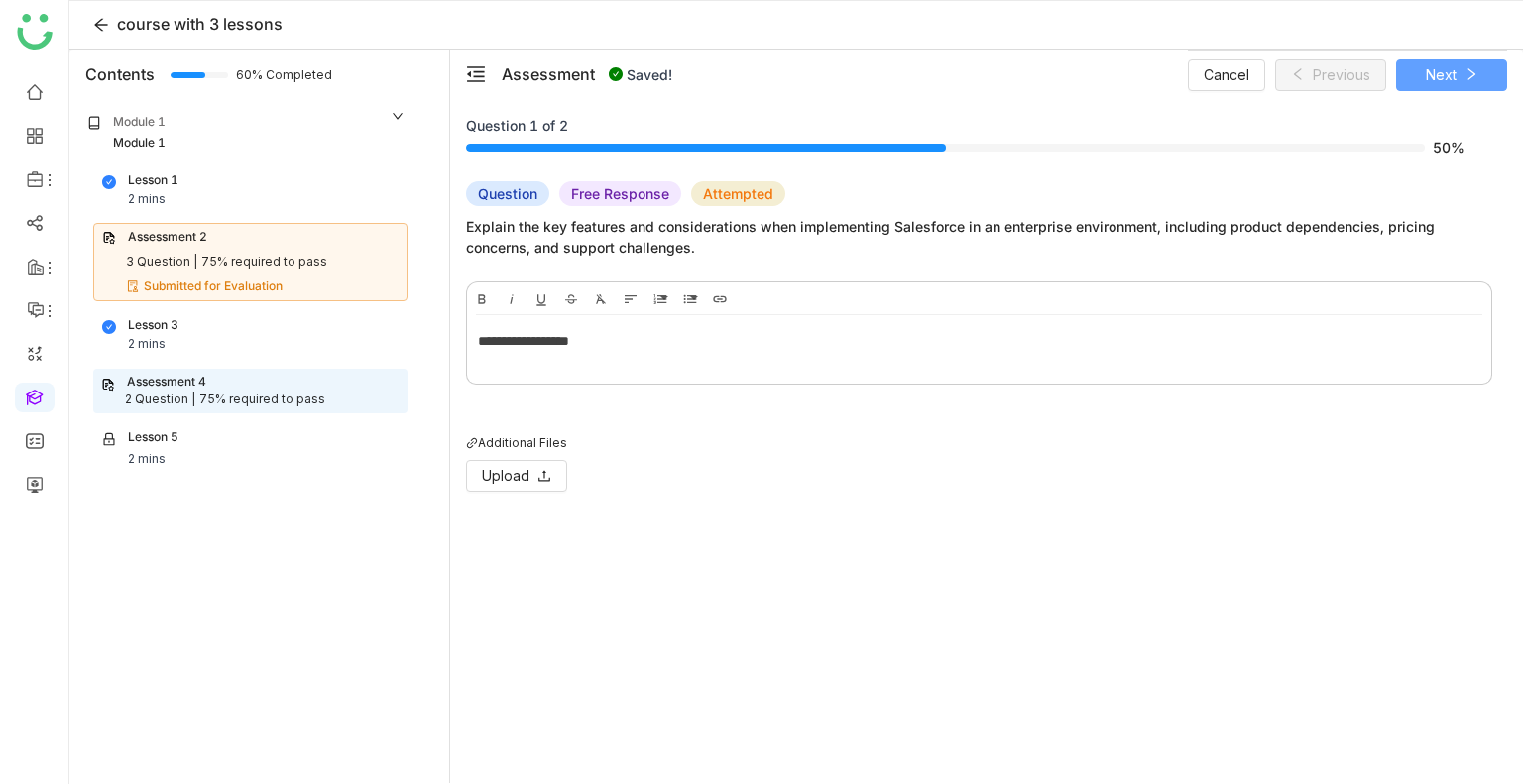 click on "Next" at bounding box center [1452, 75] 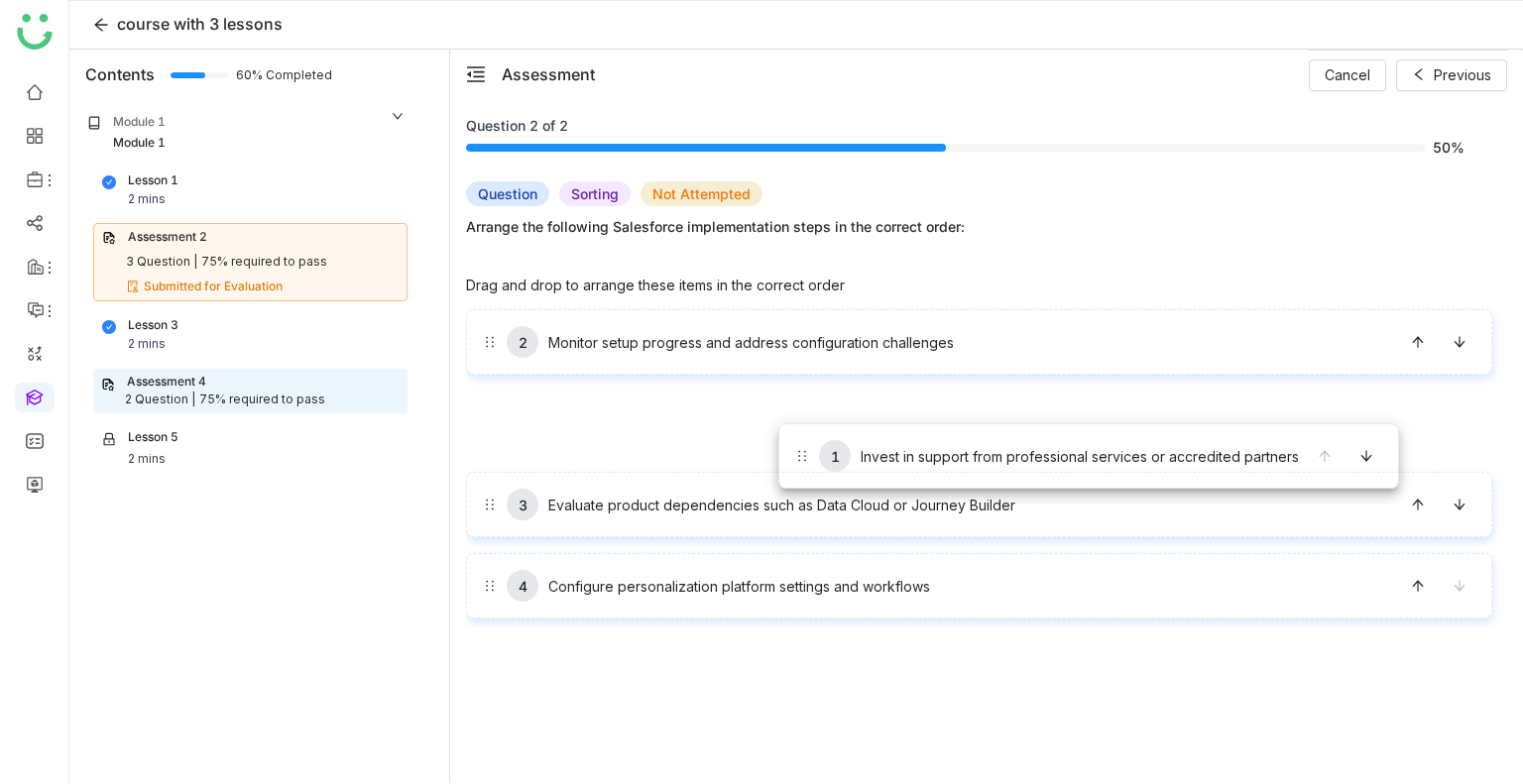 drag, startPoint x: 790, startPoint y: 354, endPoint x: 777, endPoint y: 454, distance: 100.8415 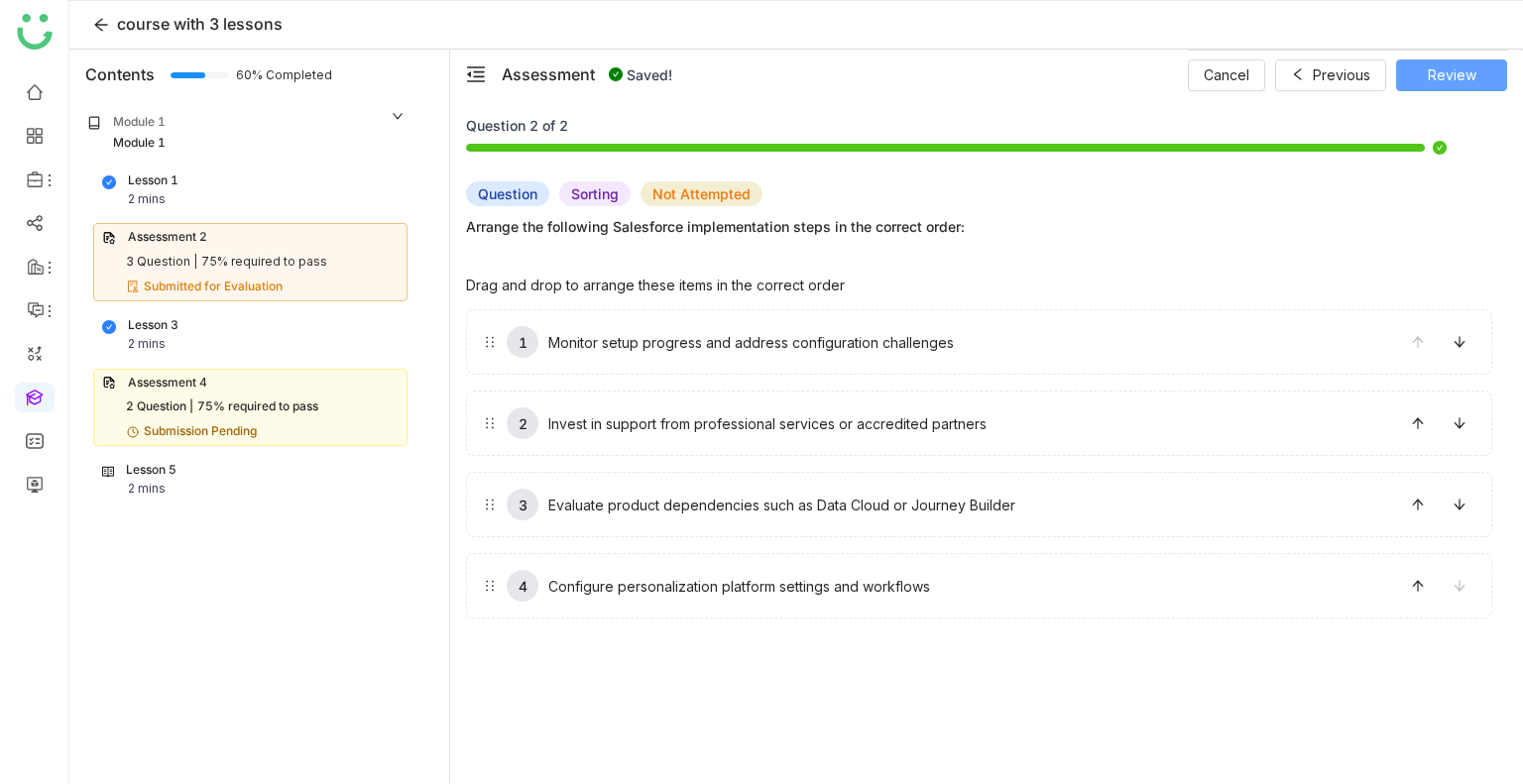 click on "Review" at bounding box center [1452, 75] 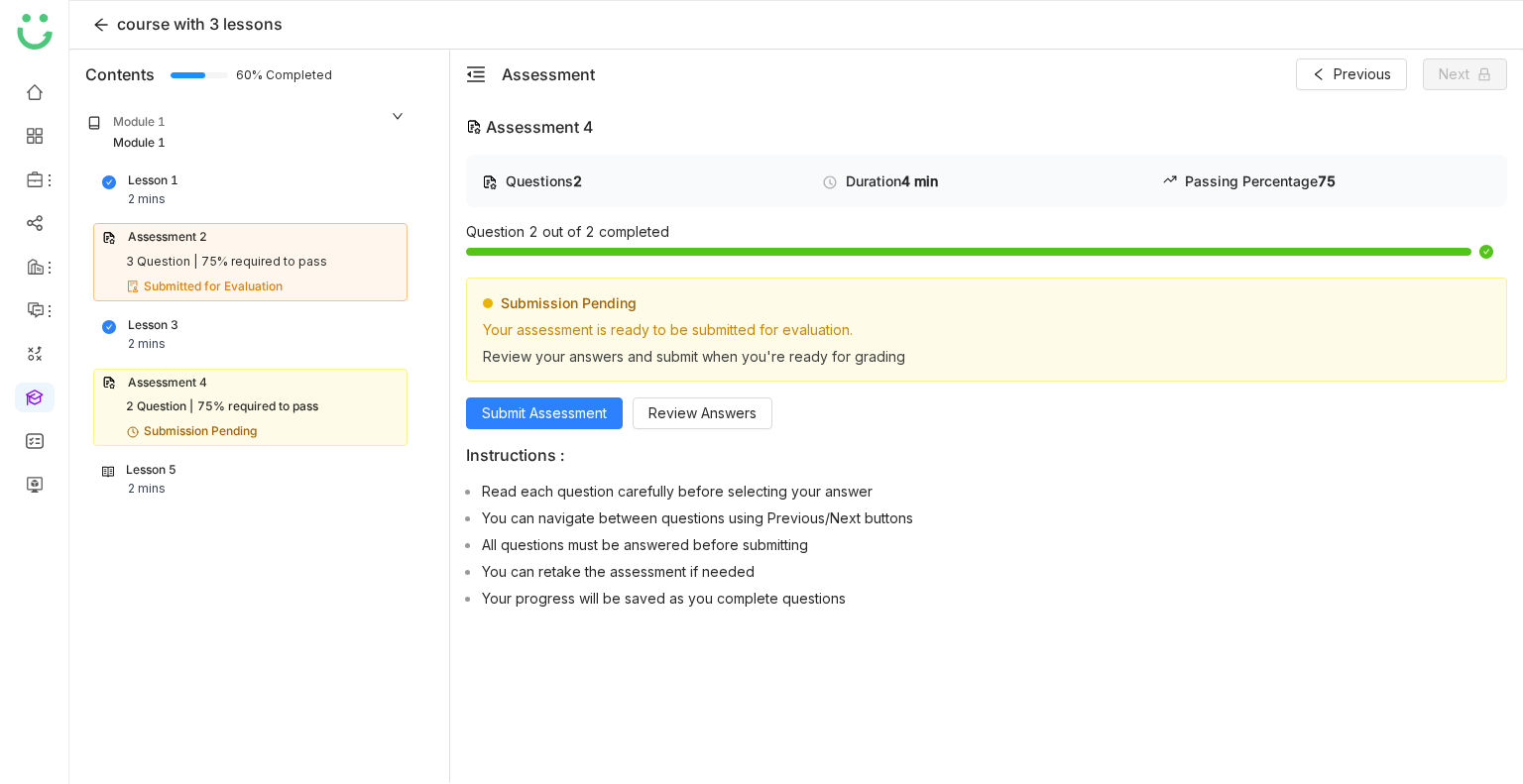 click on "Submission Pending Your assessment is ready to be submitted for evaluation.  Review your answers and submit when you're ready for grading Submit Assessment Review Answers" 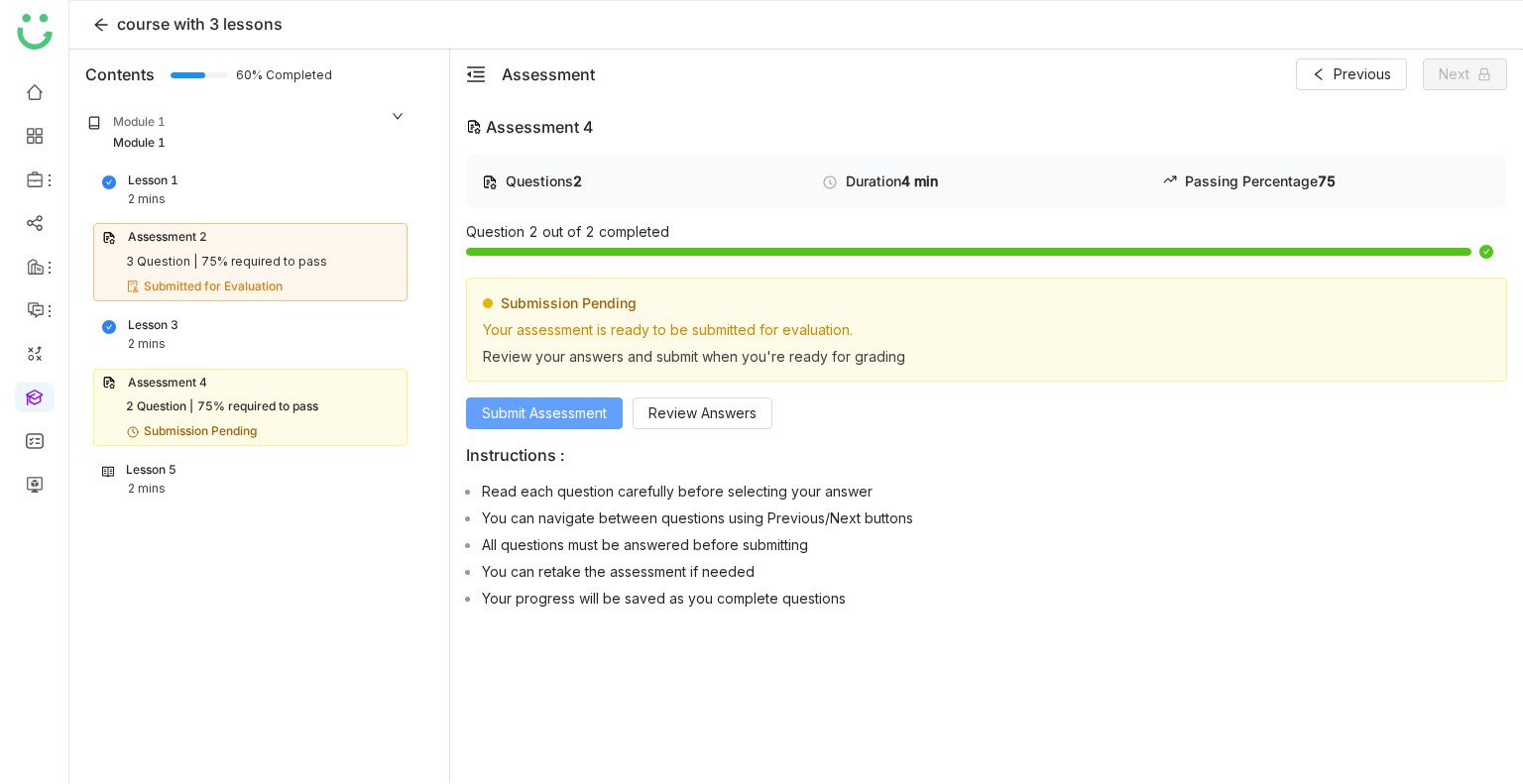 click on "Submit Assessment" 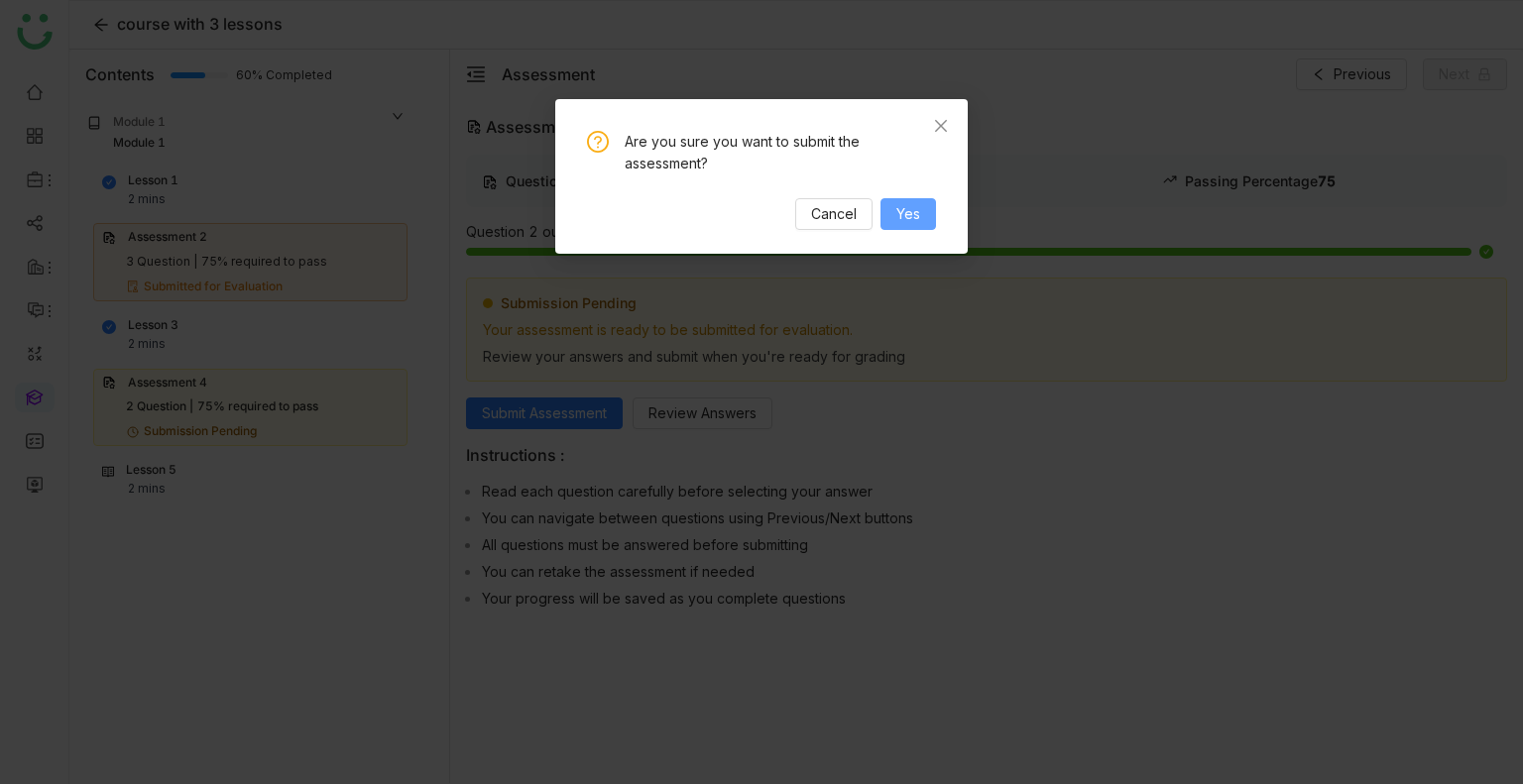 click on "Yes" at bounding box center (908, 214) 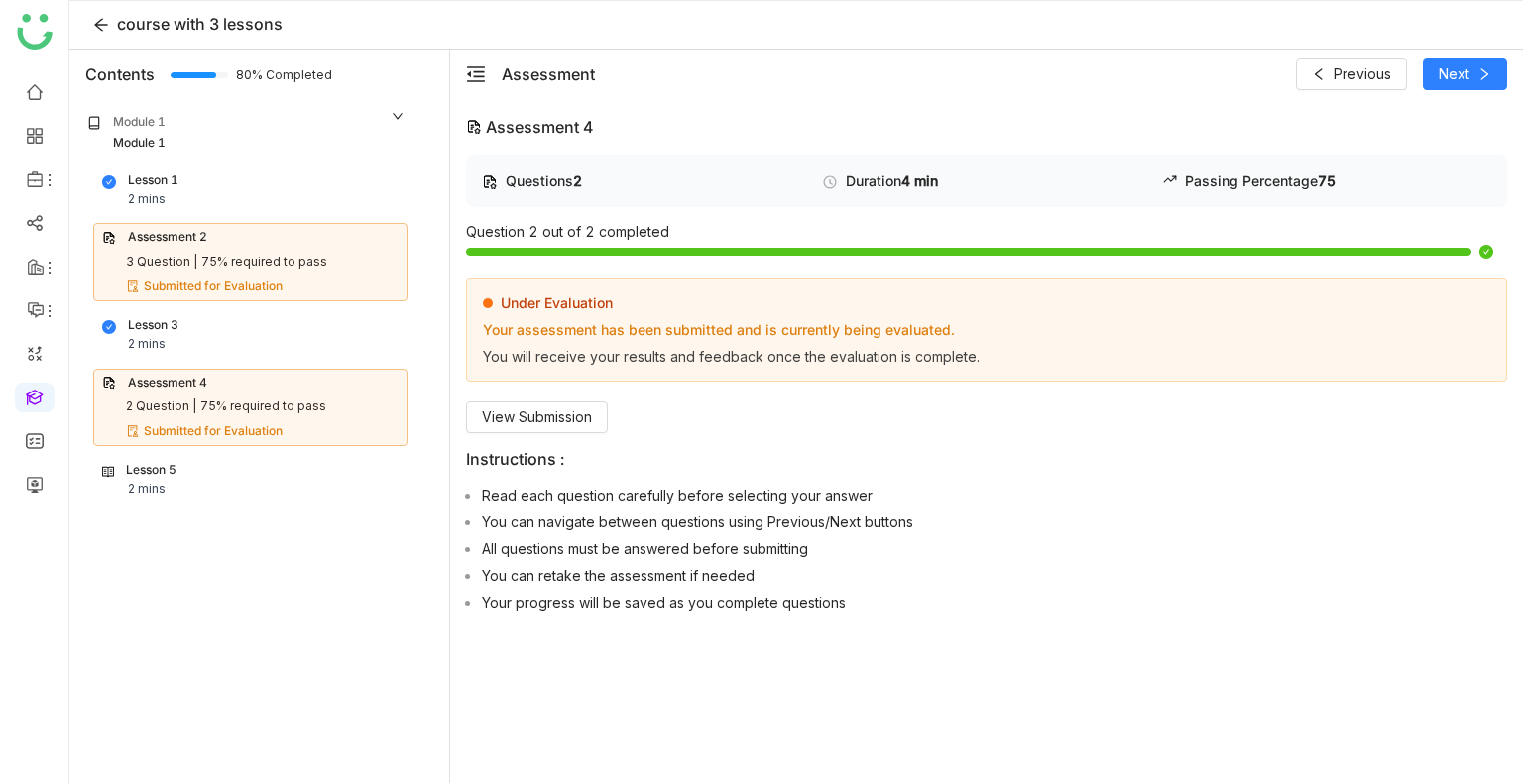 click on "Lesson 5 2 mins" at bounding box center (250, 480) 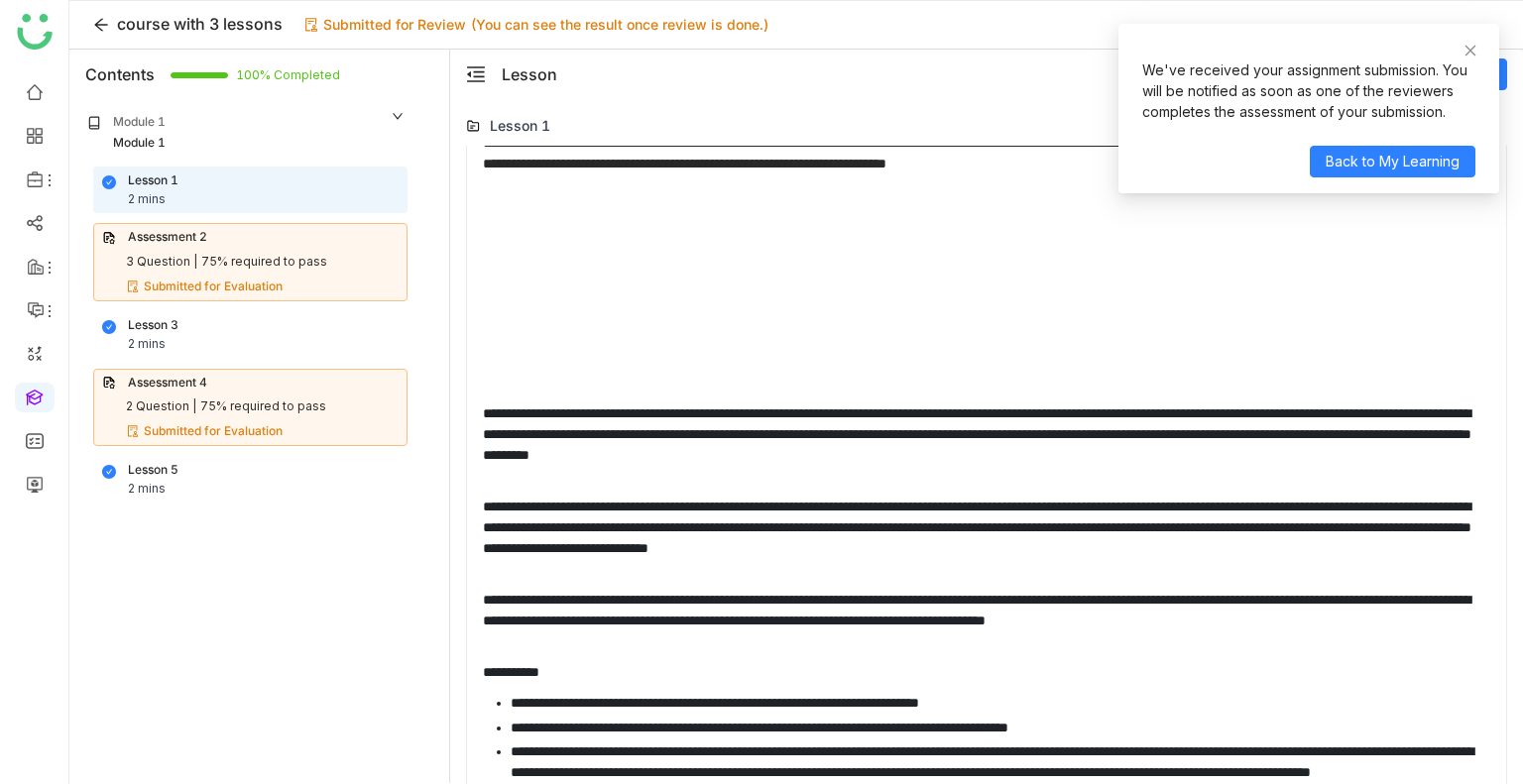 scroll, scrollTop: 559, scrollLeft: 0, axis: vertical 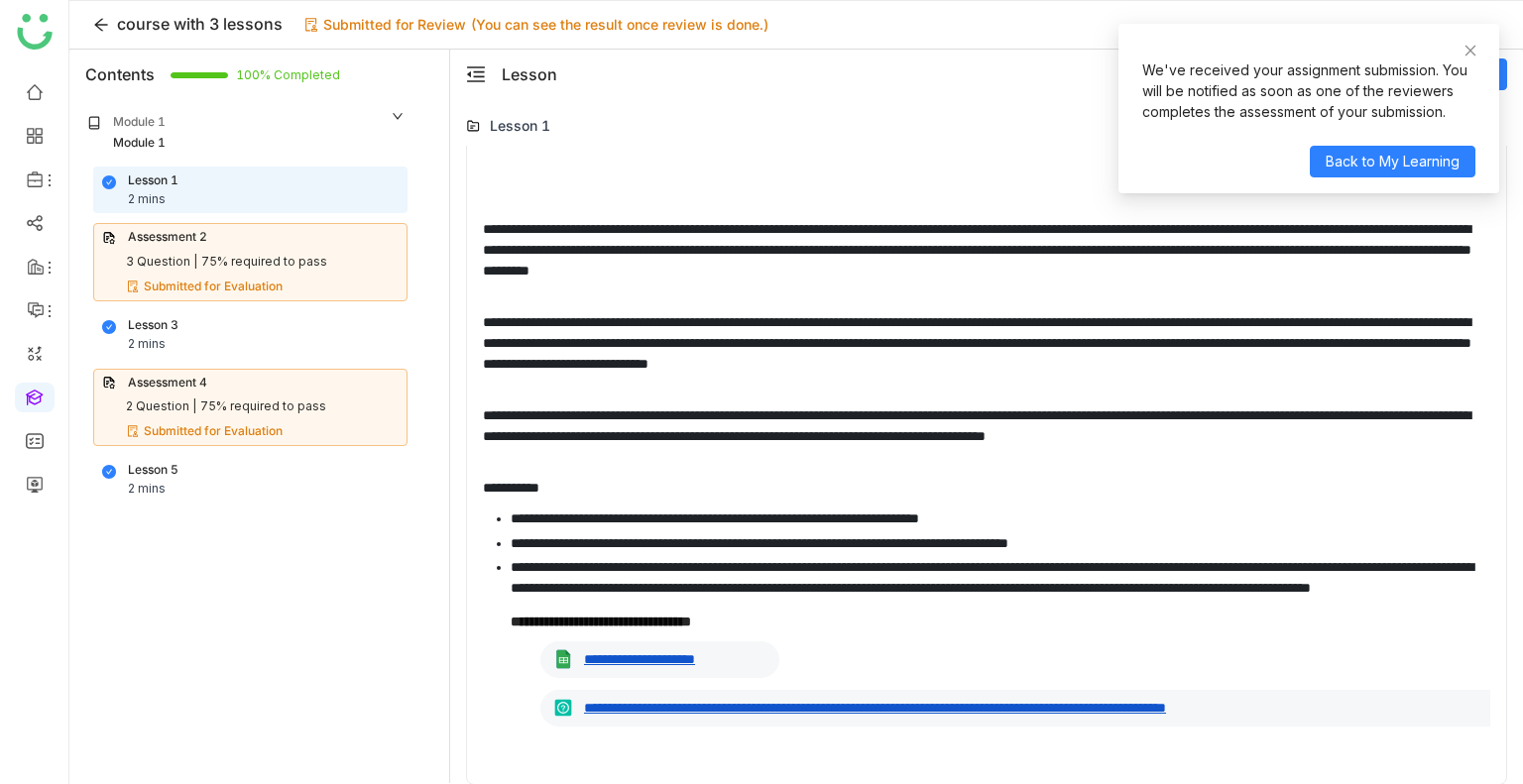 drag, startPoint x: 158, startPoint y: 451, endPoint x: 168, endPoint y: 476, distance: 26.925824 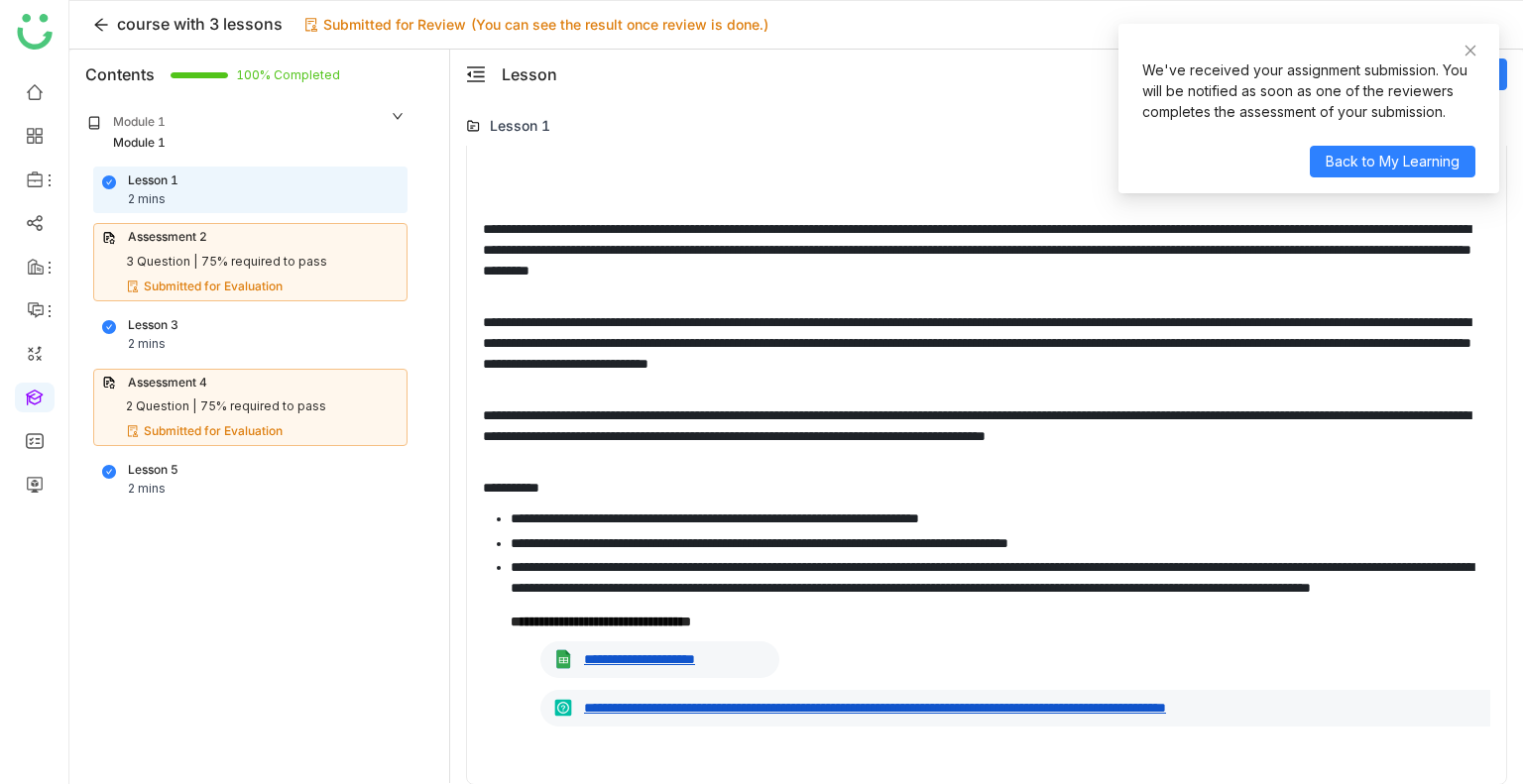 click on "Lesson 1 2 mins   Assessment 2   3 Question |   75% required to pass   Submitted for Evaluation  Lesson 3 2 mins   Assessment 4   2 Question |   75% required to pass   Submitted for Evaluation  Lesson 5 2 mins" 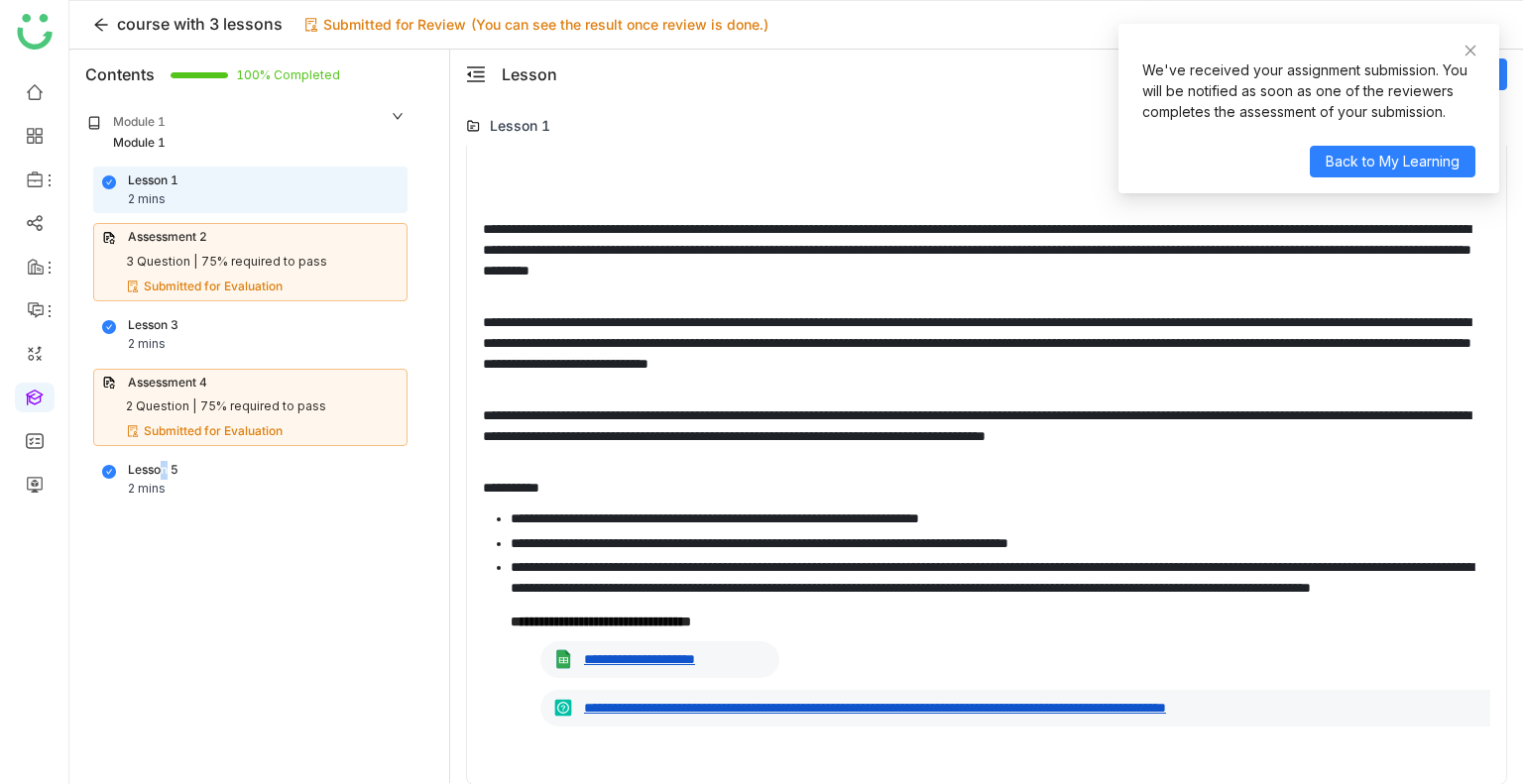 click on "Lesson 5" at bounding box center (153, 470) 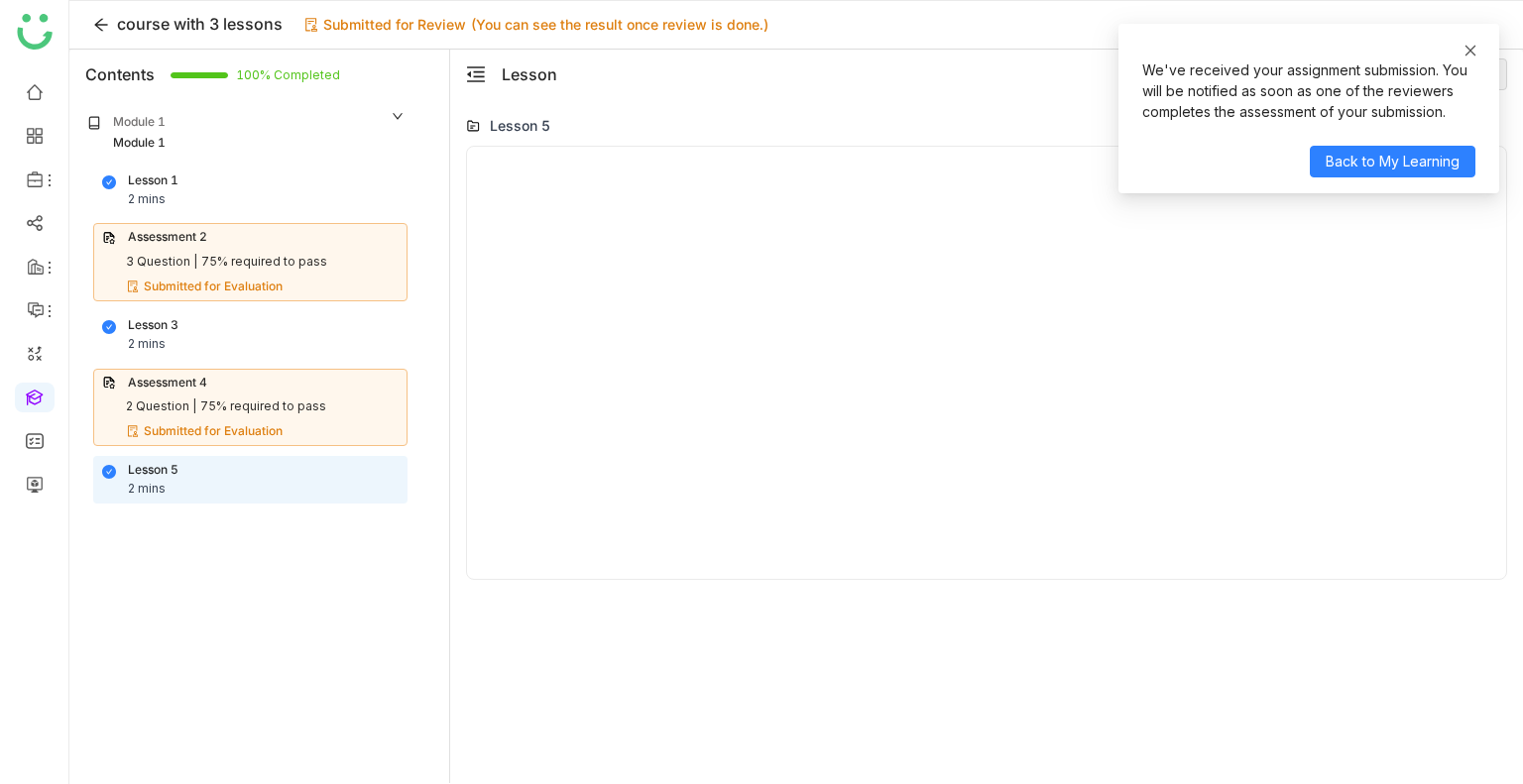 click at bounding box center (1470, 51) 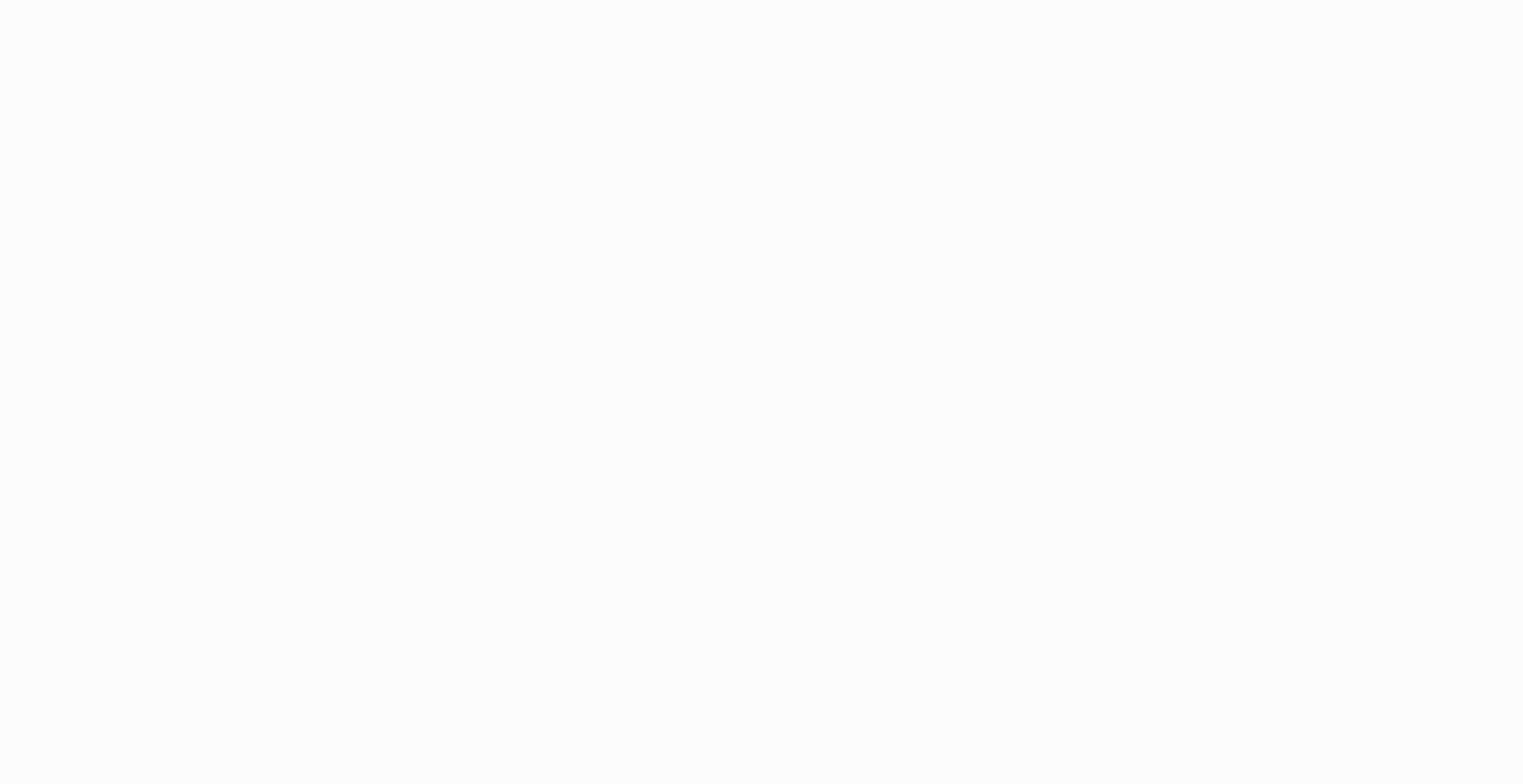 scroll, scrollTop: 0, scrollLeft: 0, axis: both 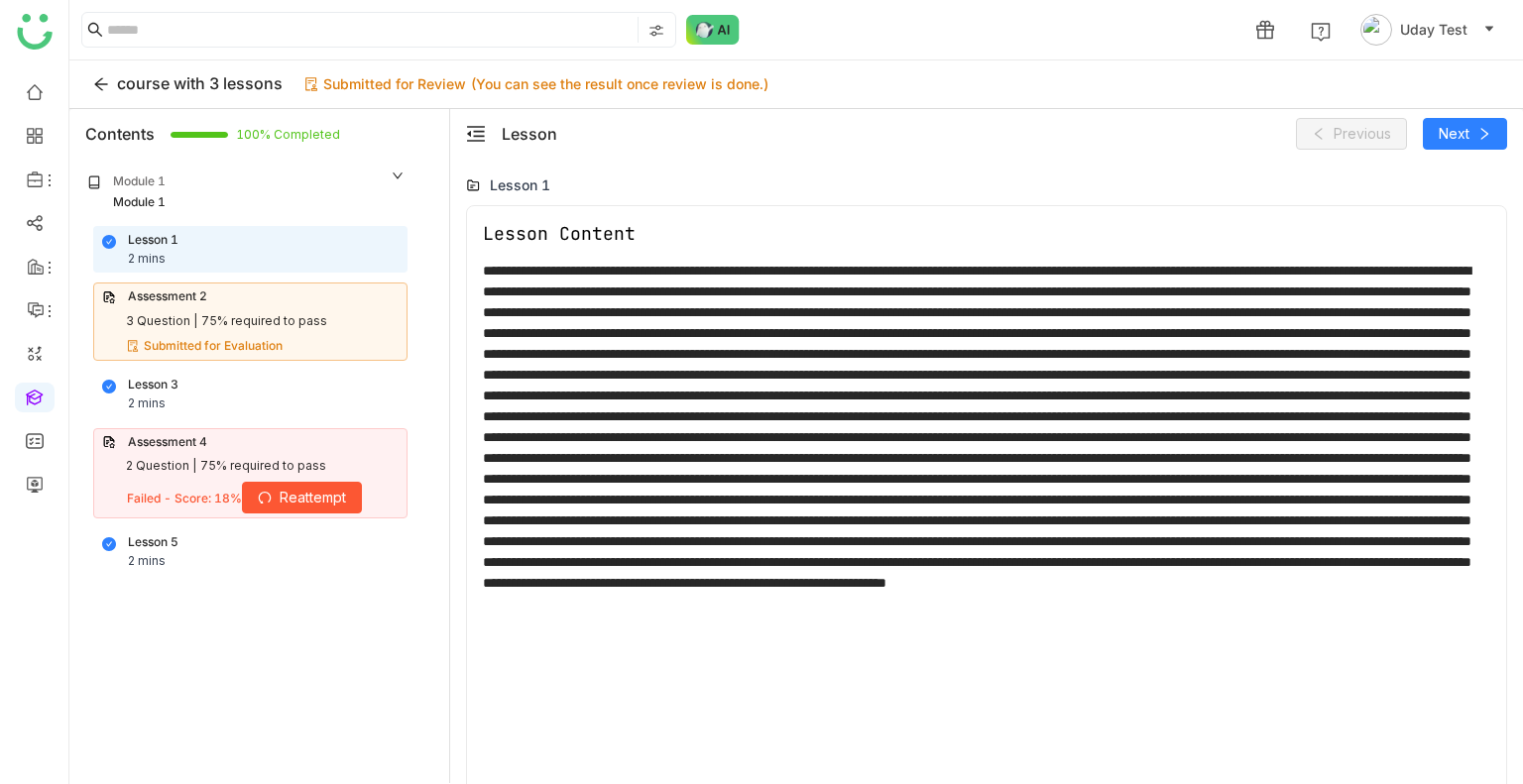 click on "Reattempt" at bounding box center (312, 498) 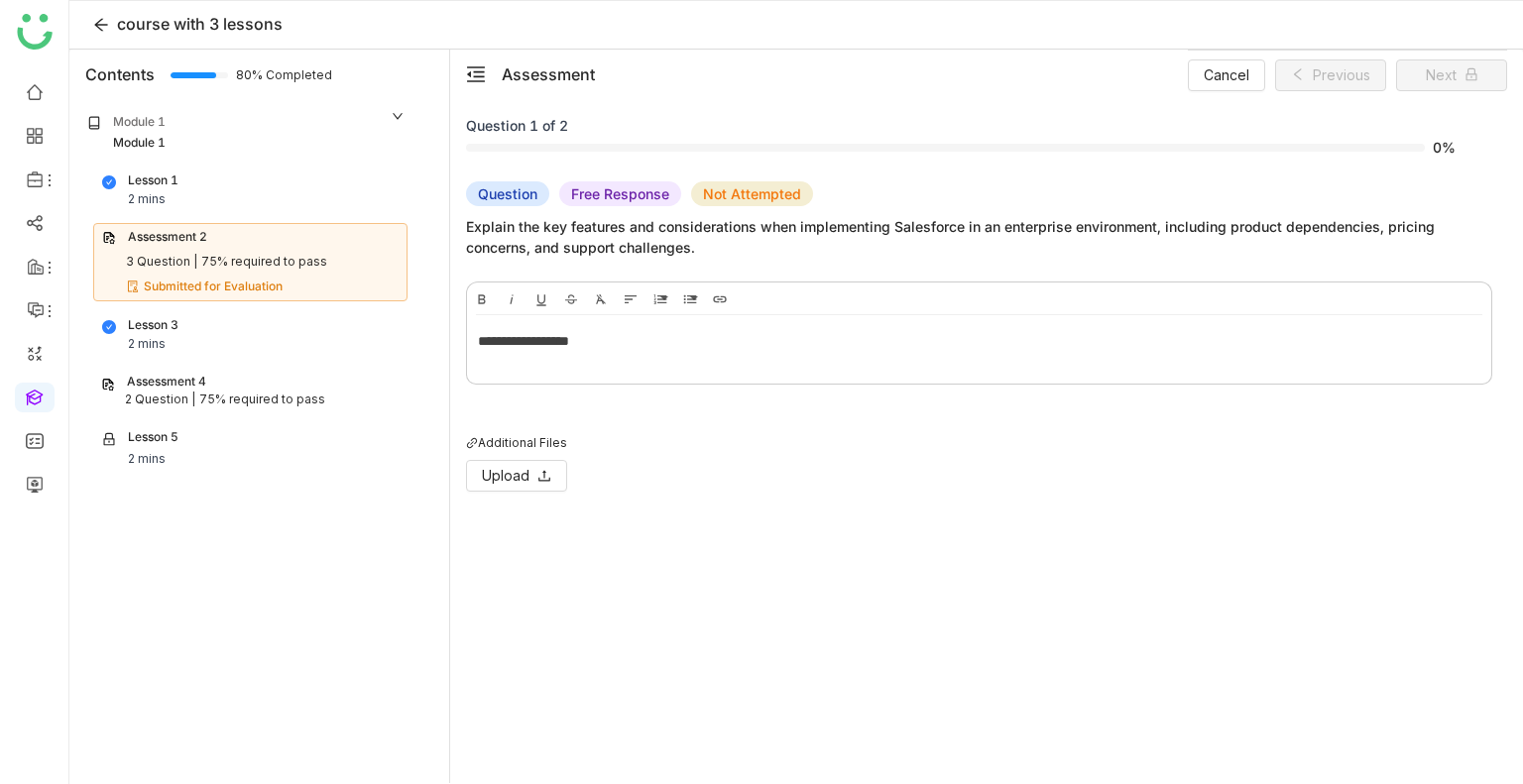 click on "**********" at bounding box center [979, 341] 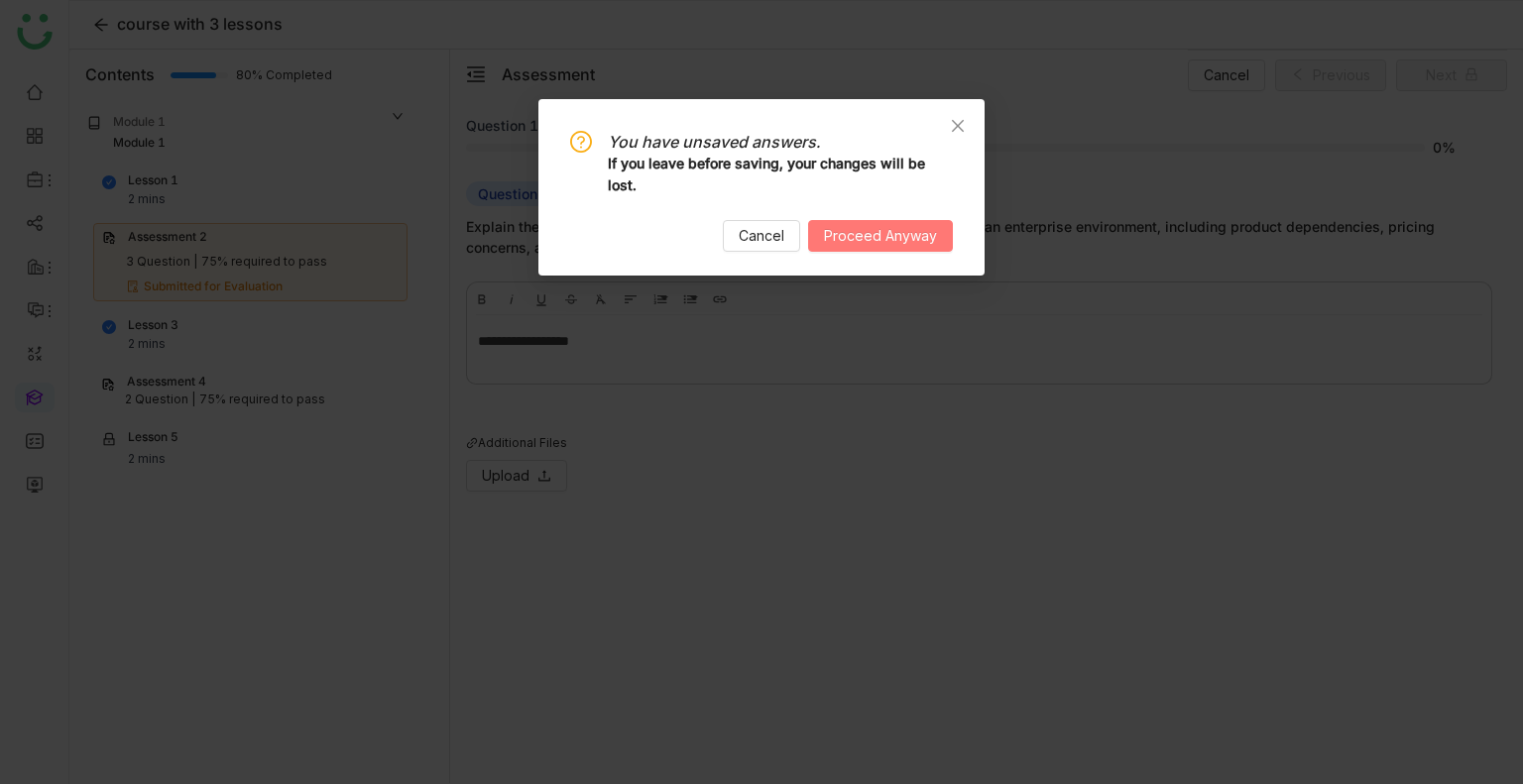 click on "Proceed Anyway" at bounding box center [880, 236] 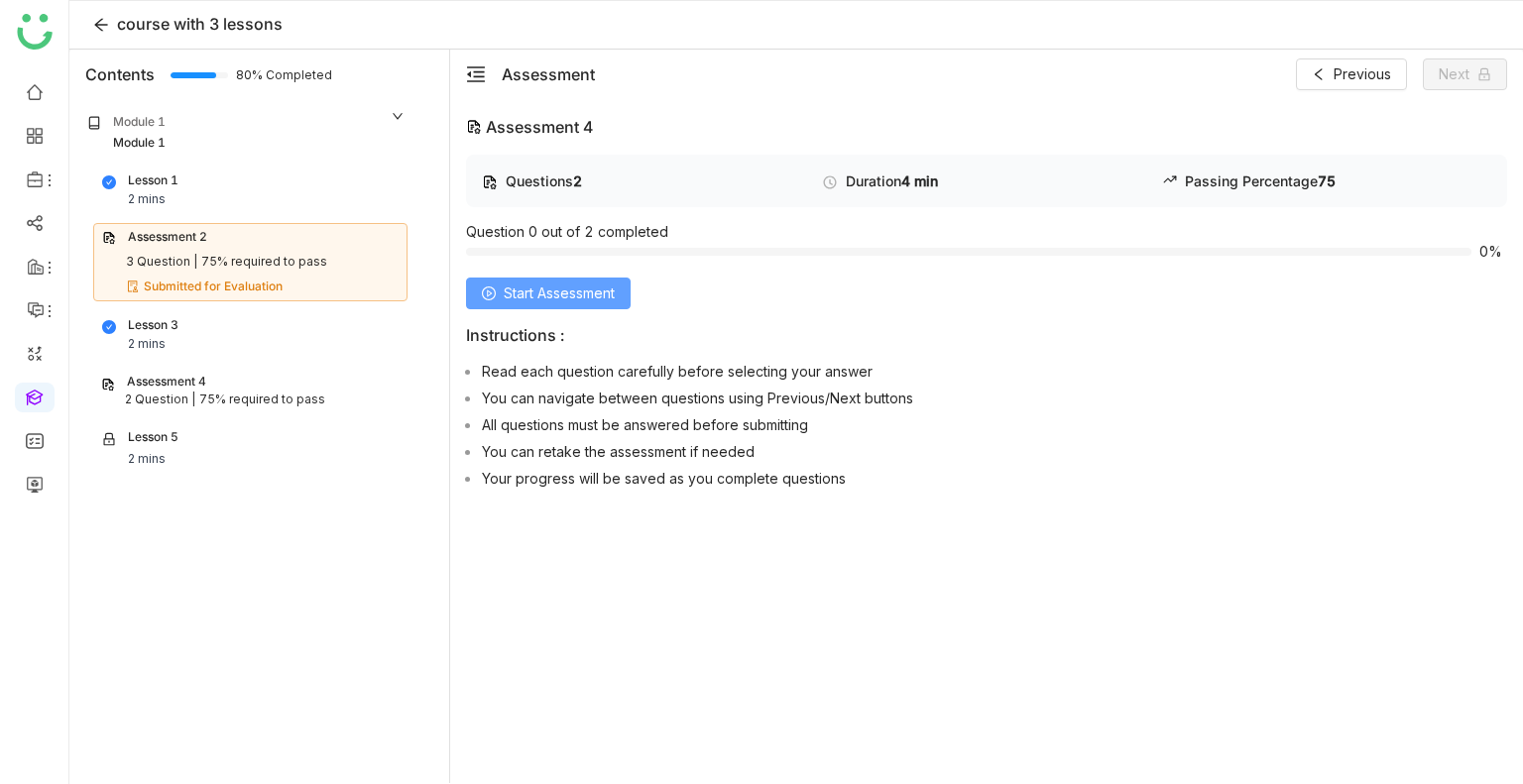 click on "Start Assessment" 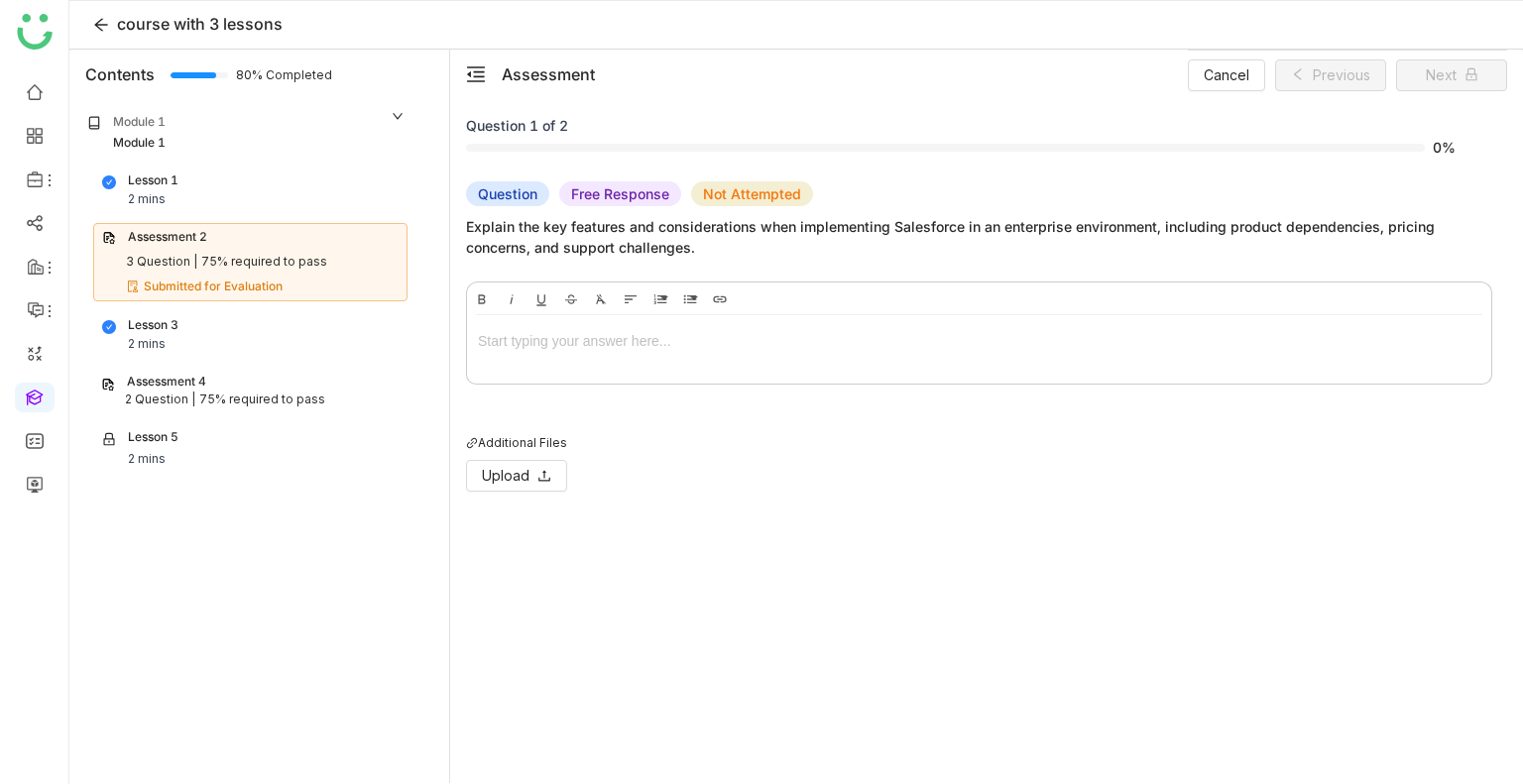 click at bounding box center [979, 345] 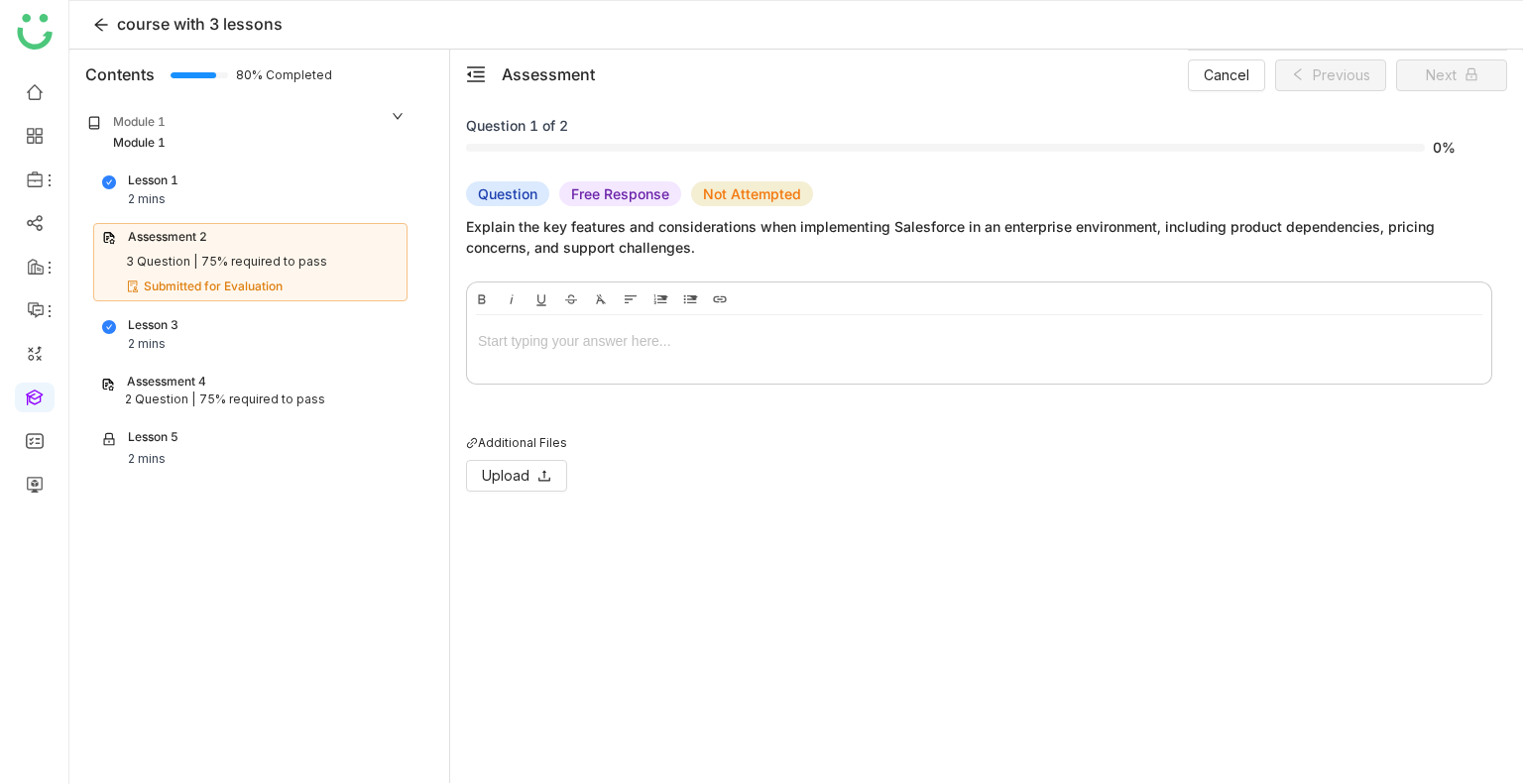 type 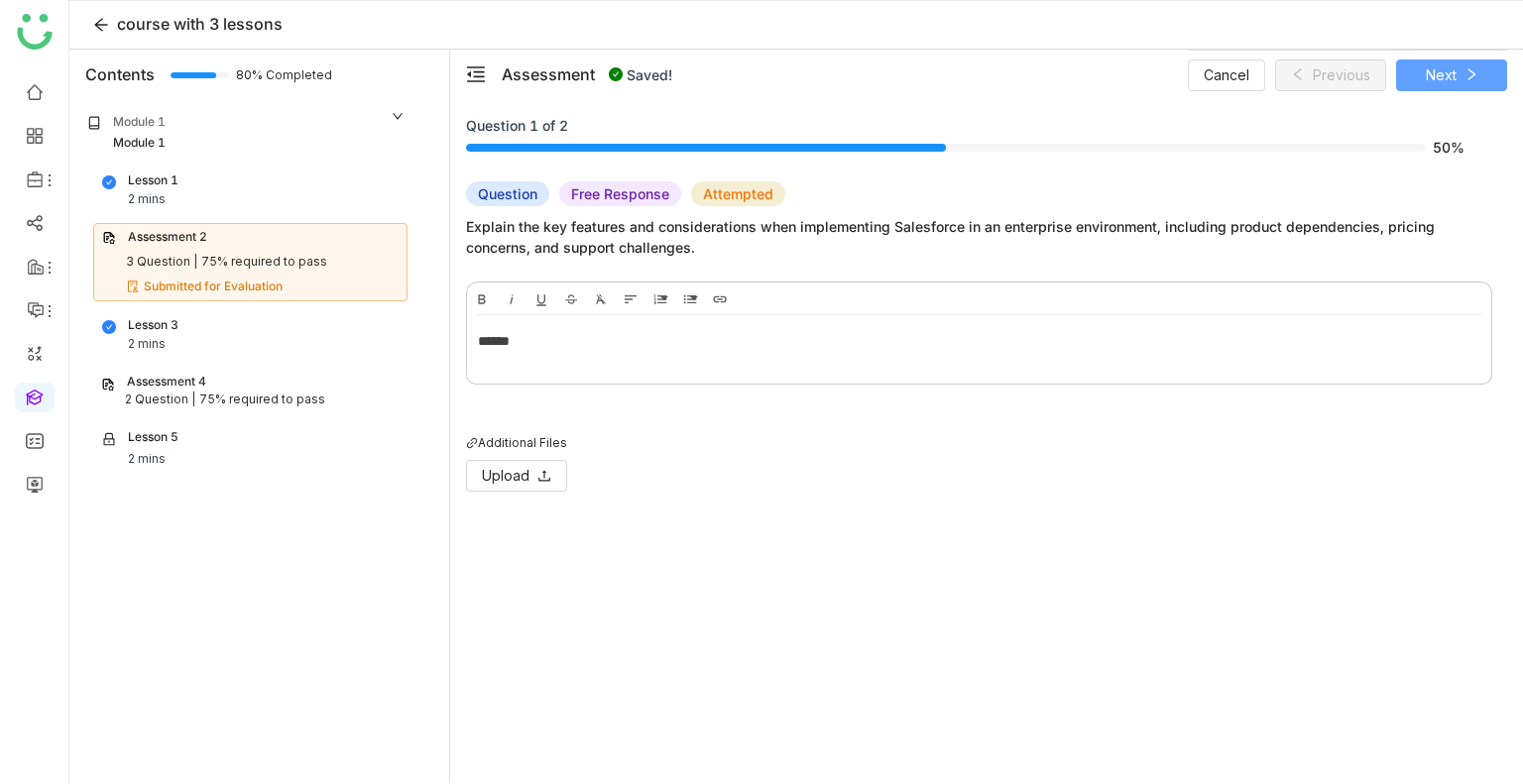 click on "Next" at bounding box center [1441, 75] 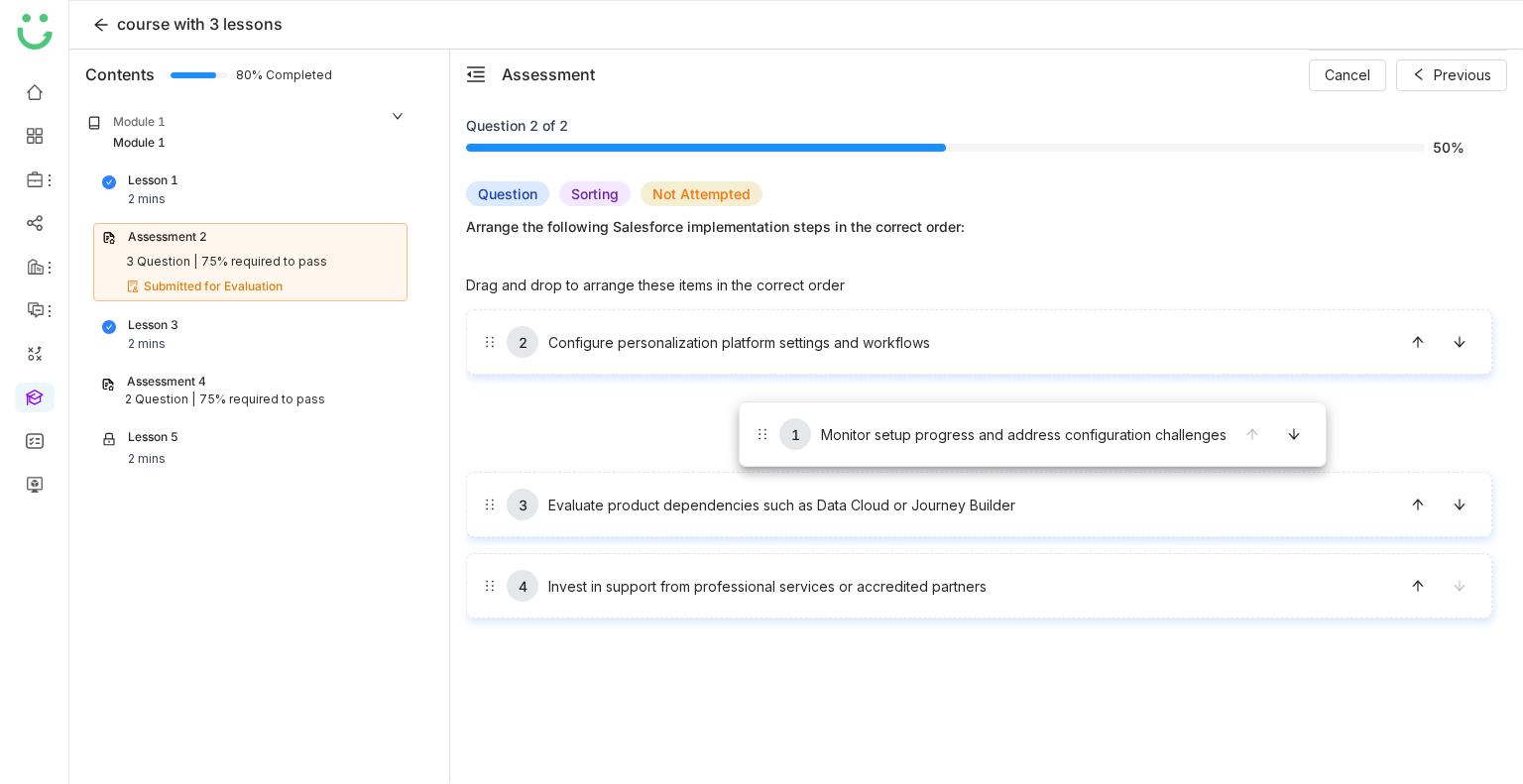 drag, startPoint x: 740, startPoint y: 364, endPoint x: 739, endPoint y: 419, distance: 55.00909 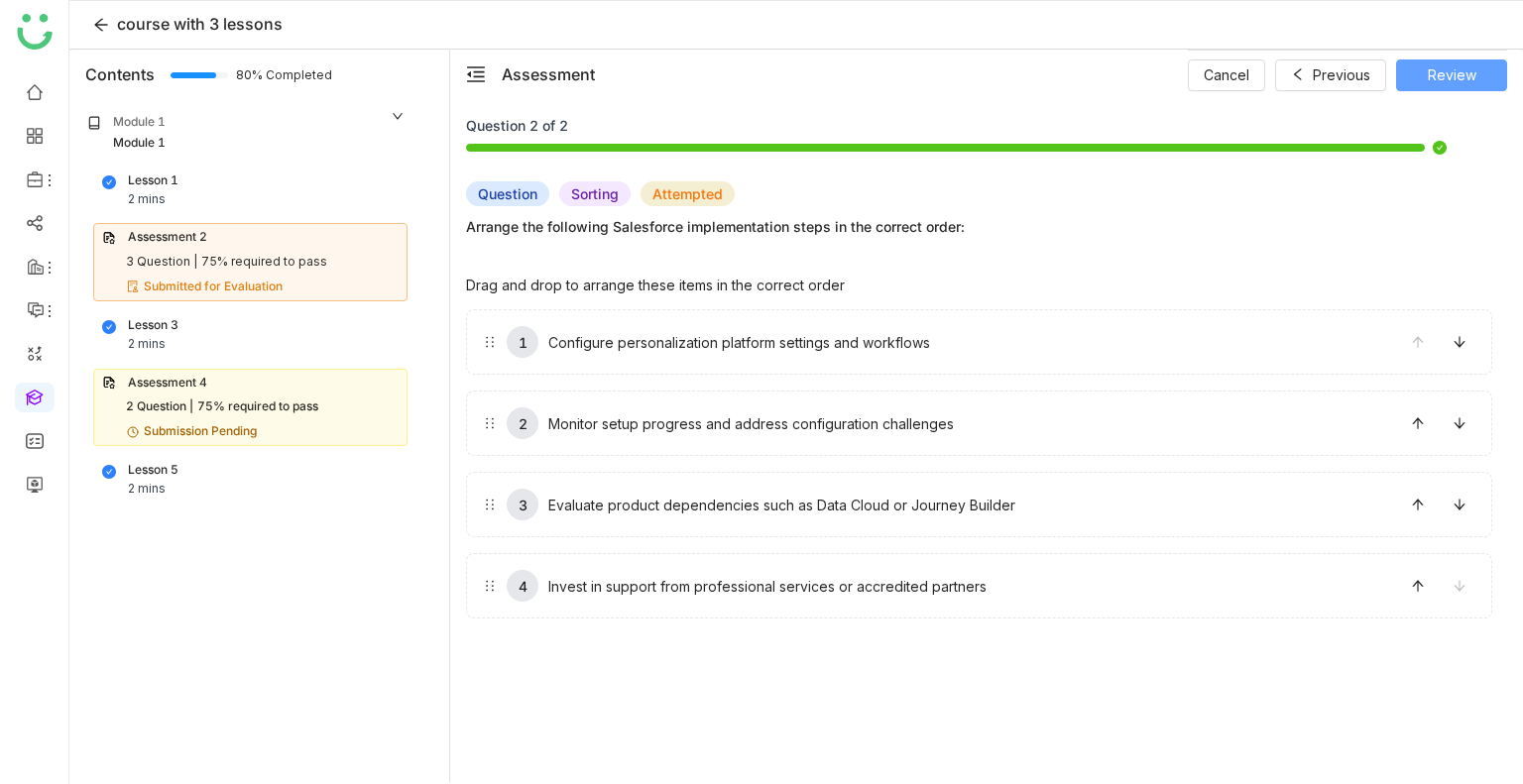 click on "Review" at bounding box center (1452, 75) 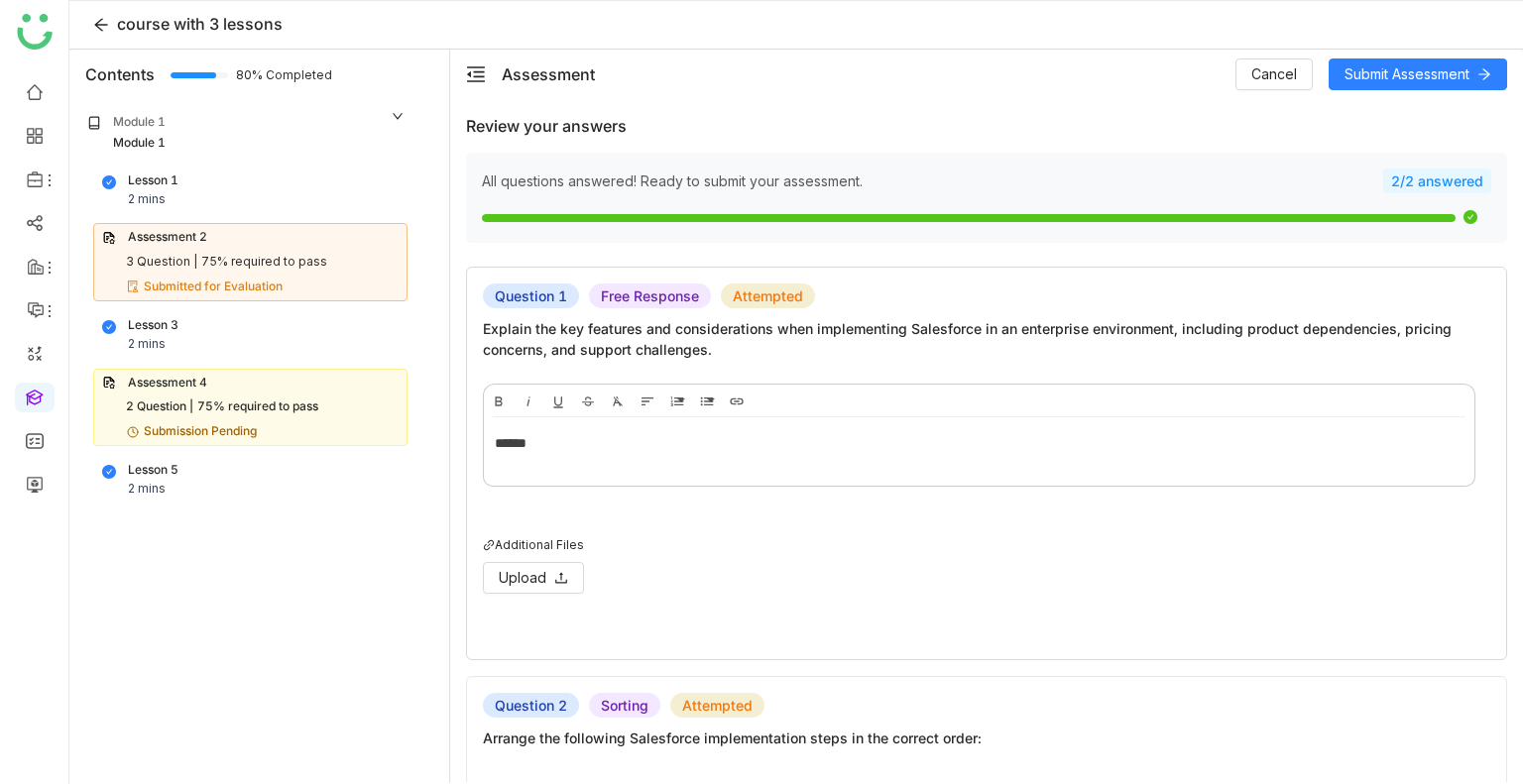 click on "******" at bounding box center (972, 443) 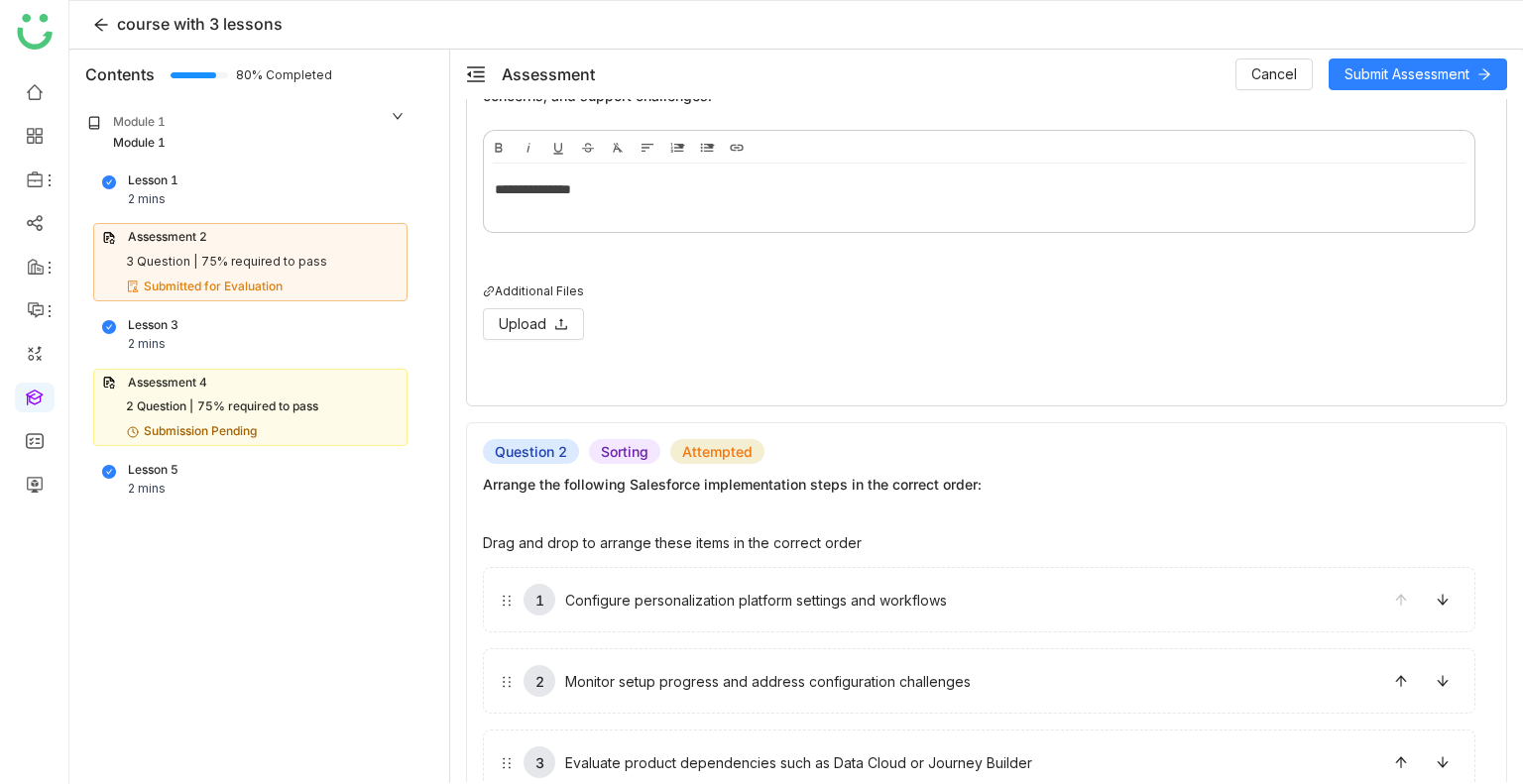scroll, scrollTop: 0, scrollLeft: 0, axis: both 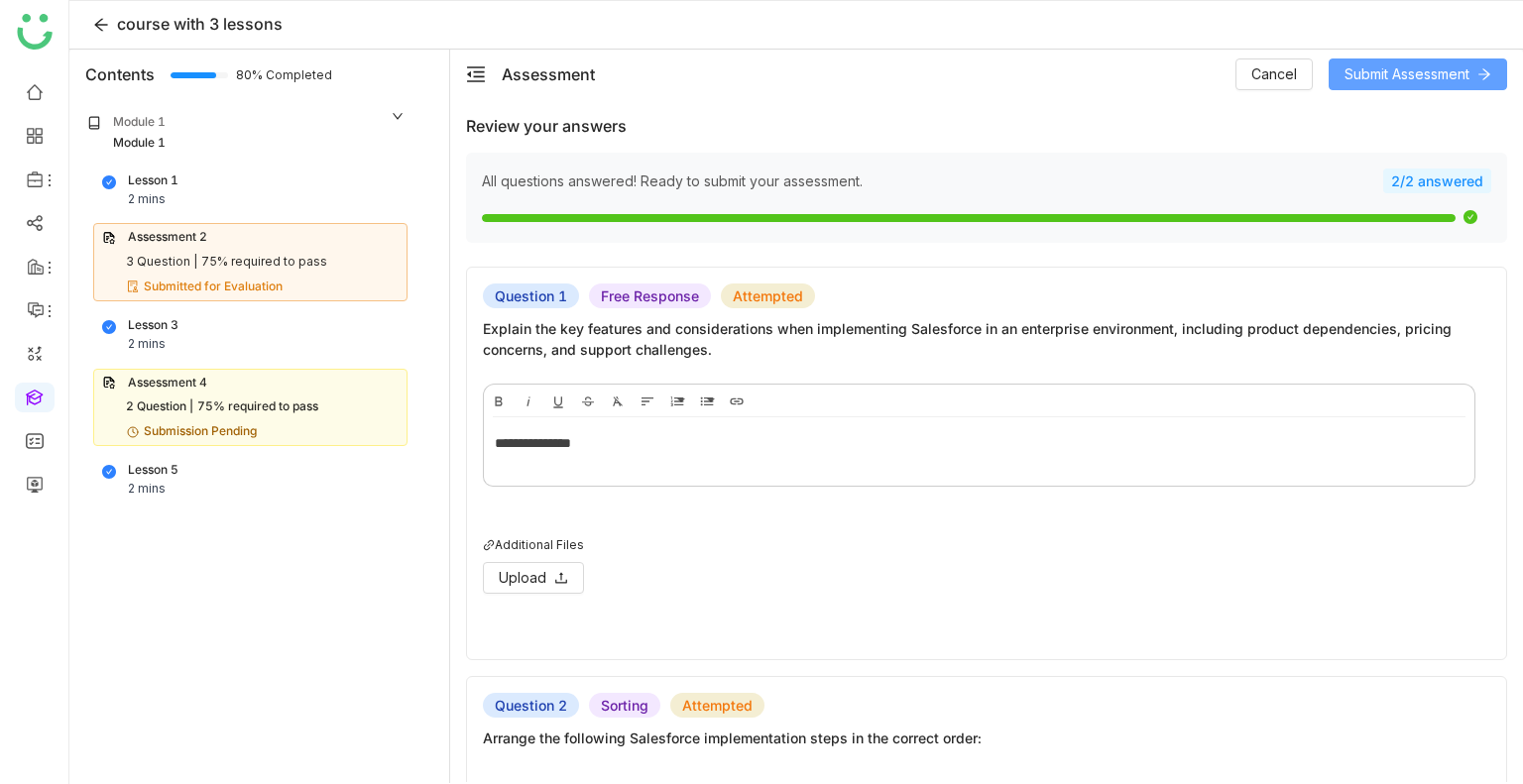 click on "Submit Assessment" at bounding box center [1407, 74] 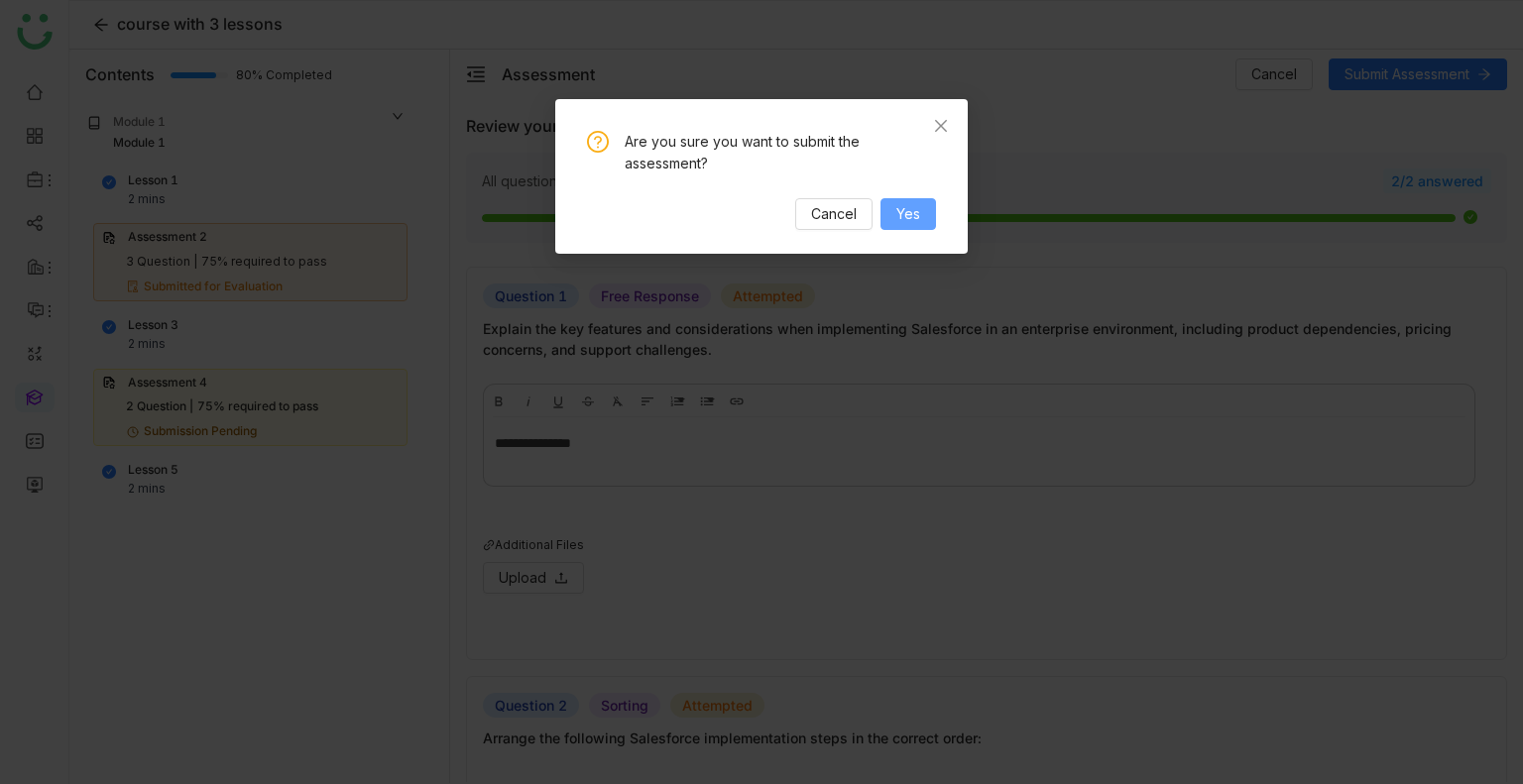 click on "Yes" at bounding box center [908, 214] 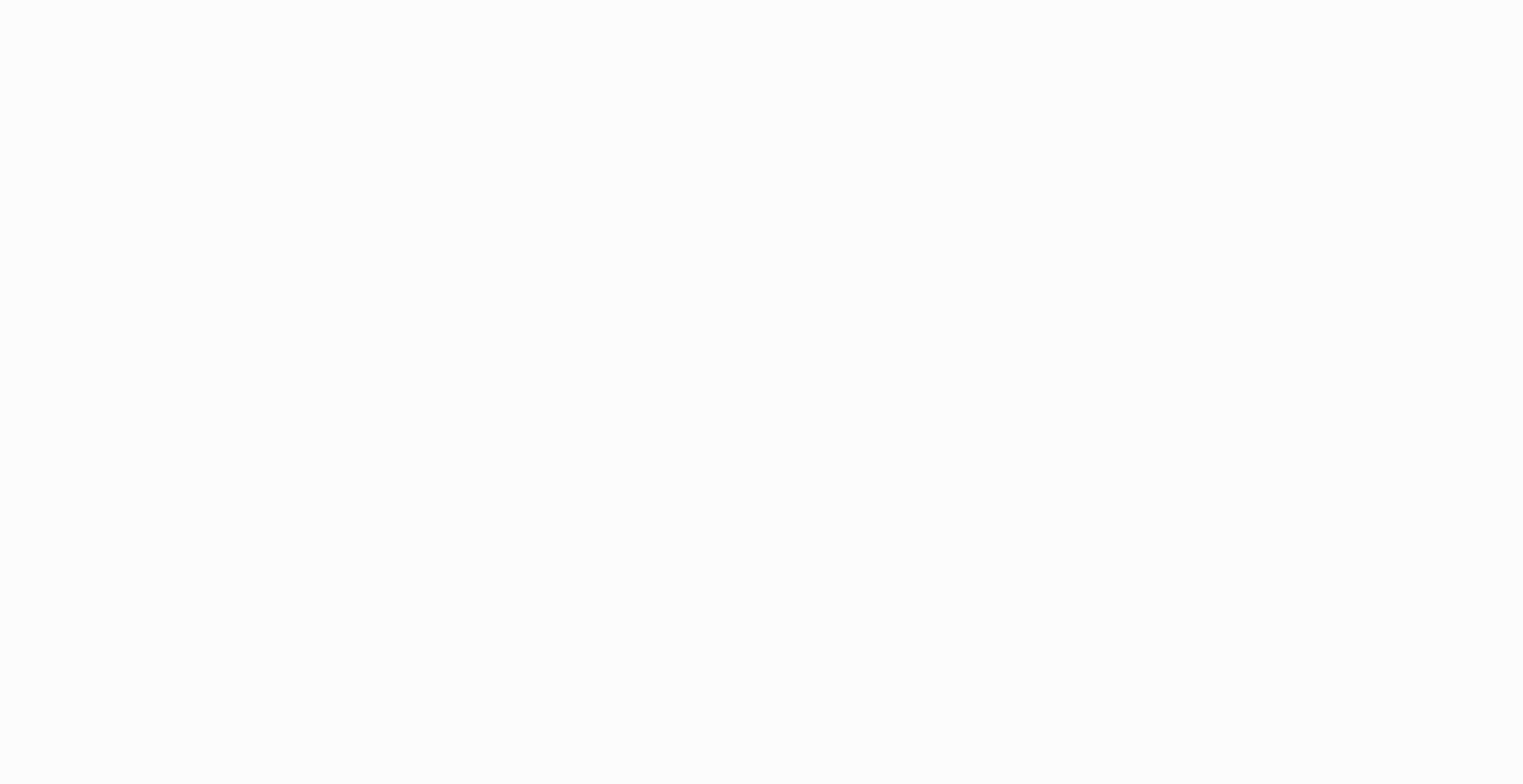 scroll, scrollTop: 0, scrollLeft: 0, axis: both 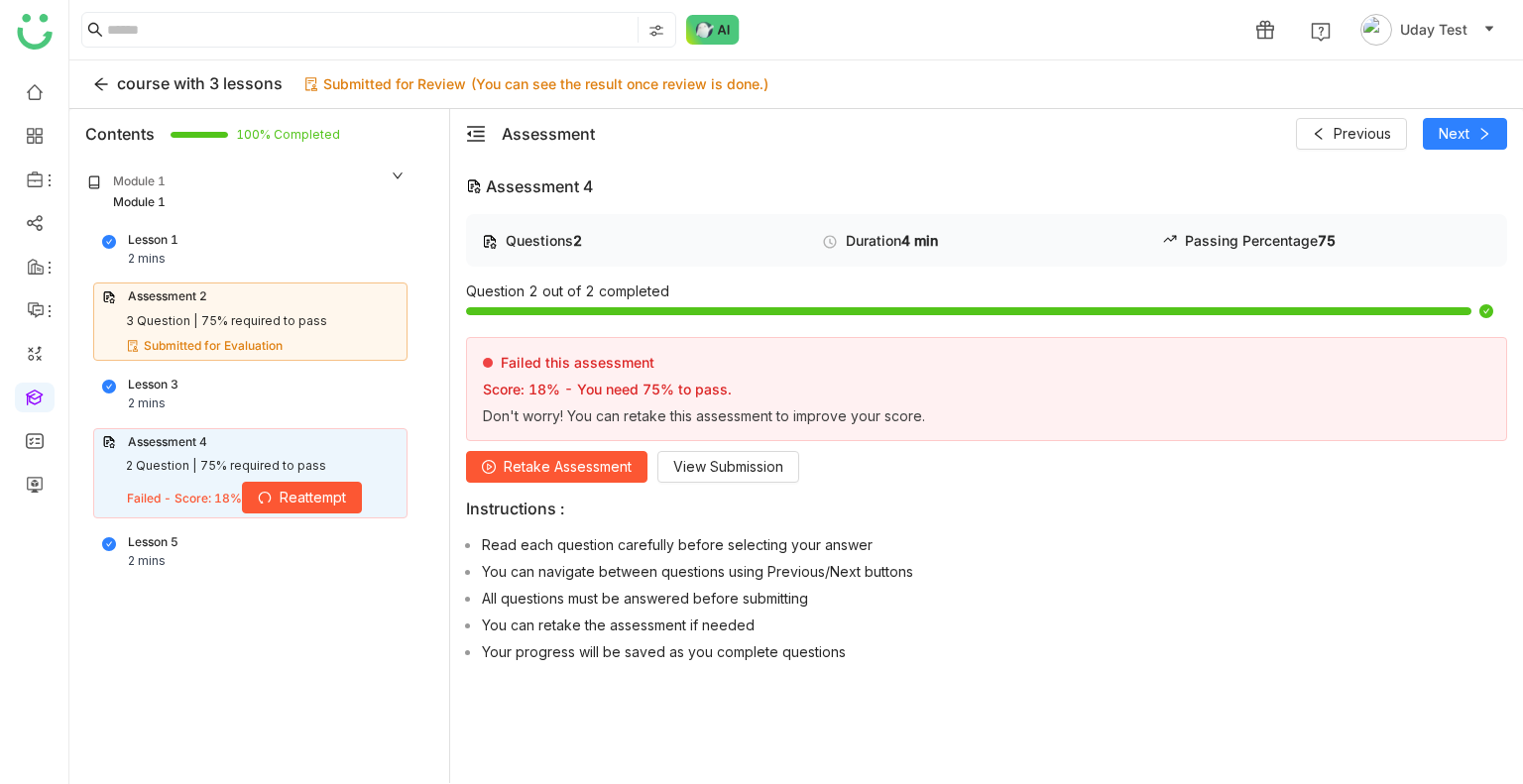 click on "Retake Assessment" 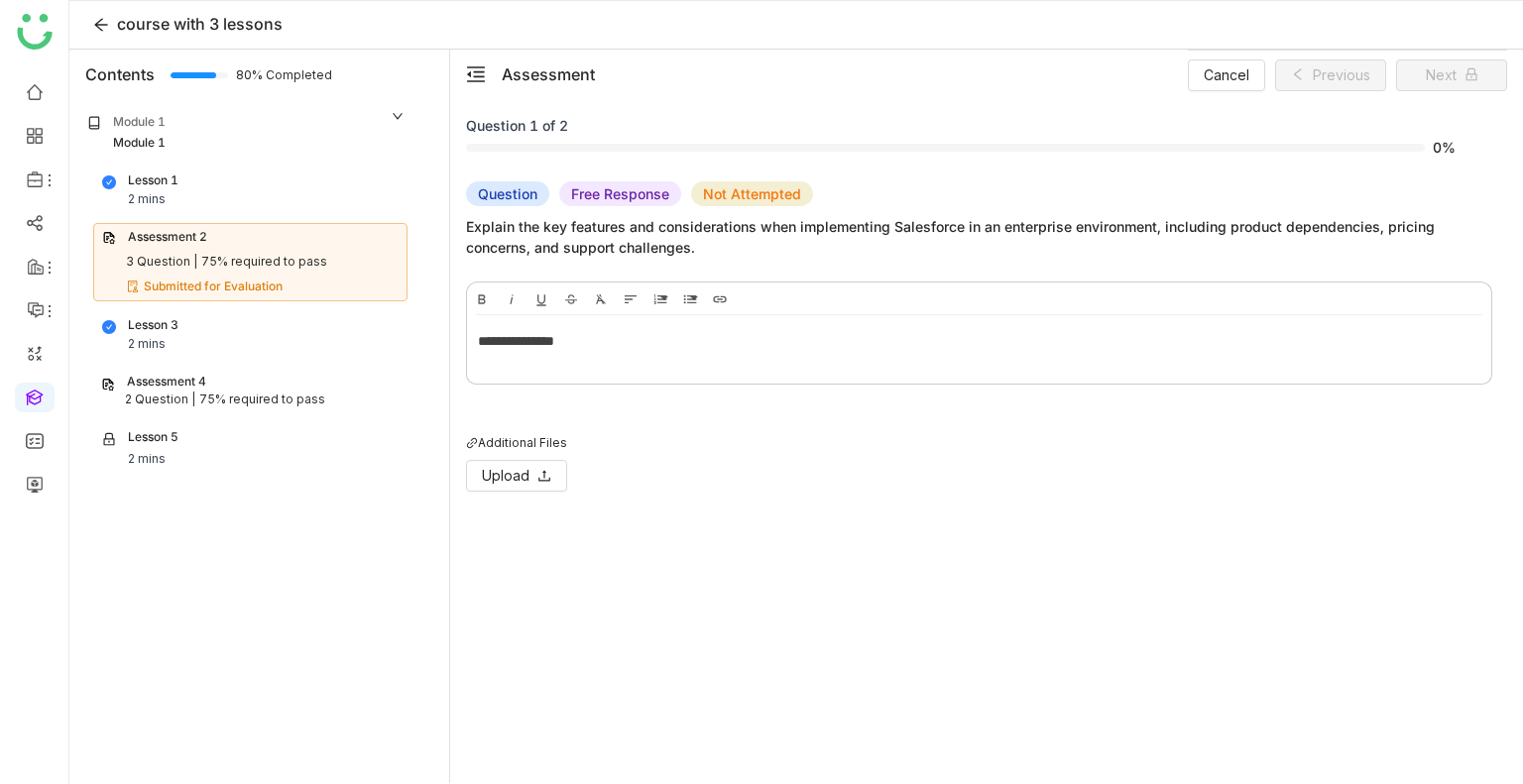 click on "Assessment 4" at bounding box center [250, 382] 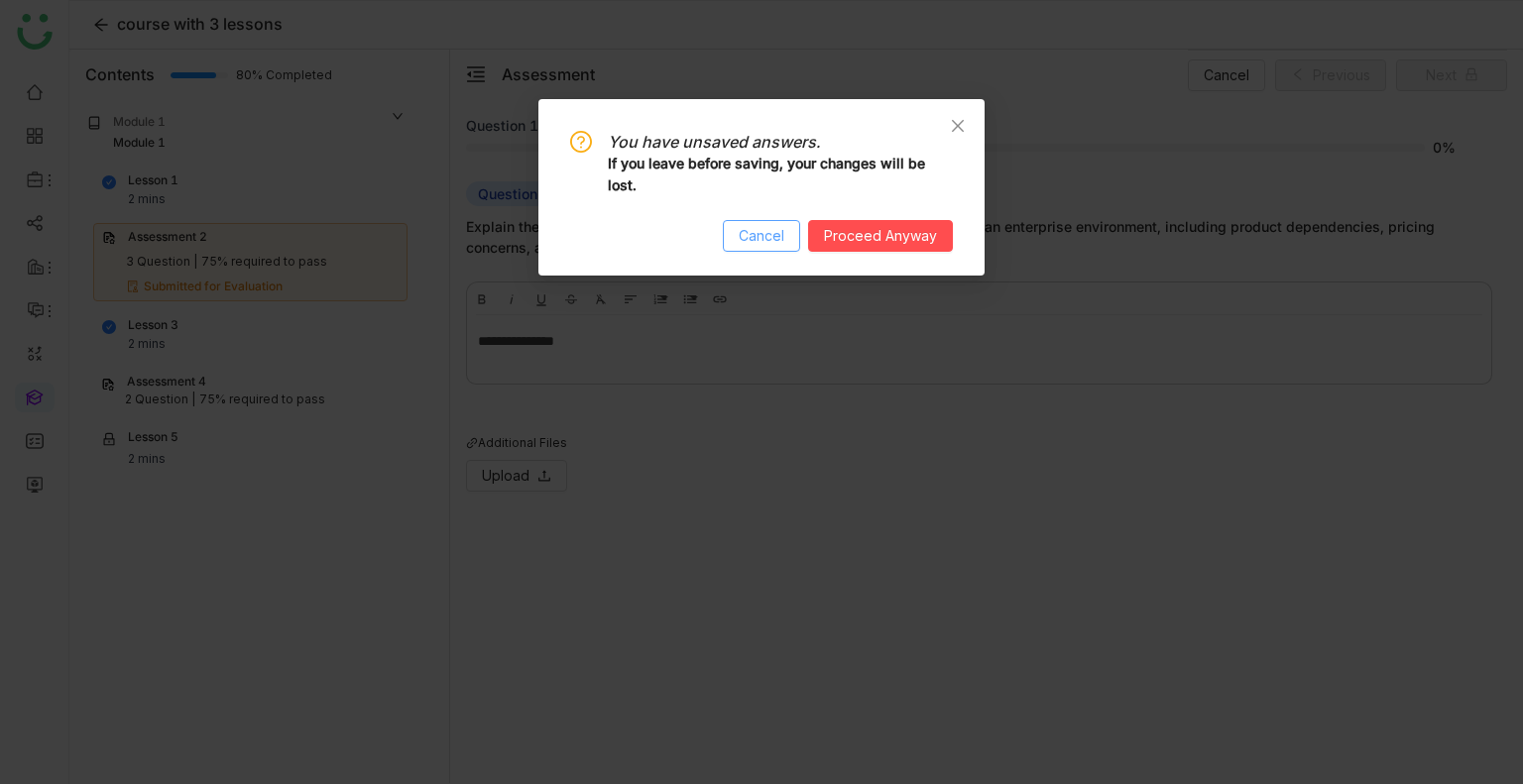 click on "Cancel" at bounding box center [762, 236] 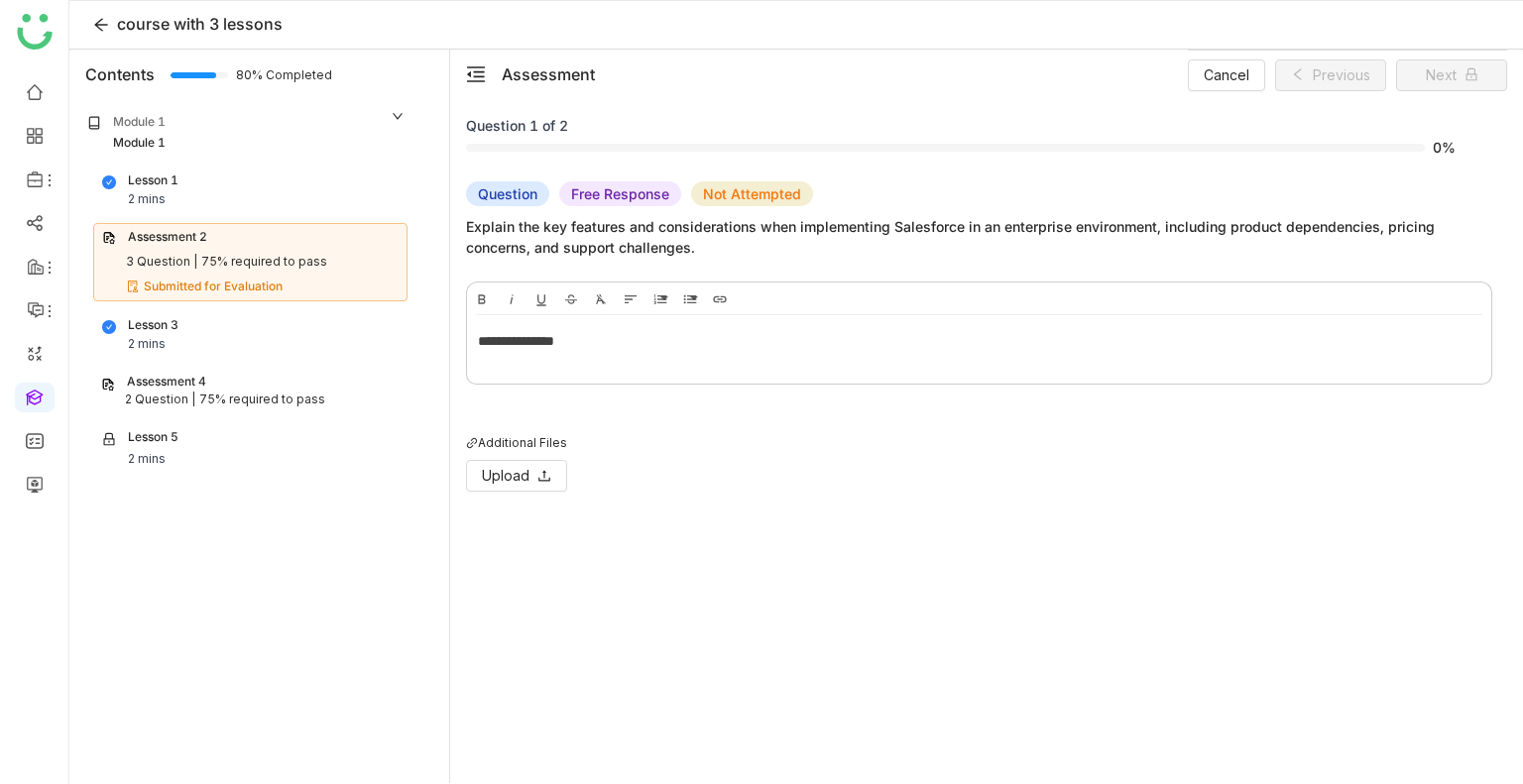 click on "**********" 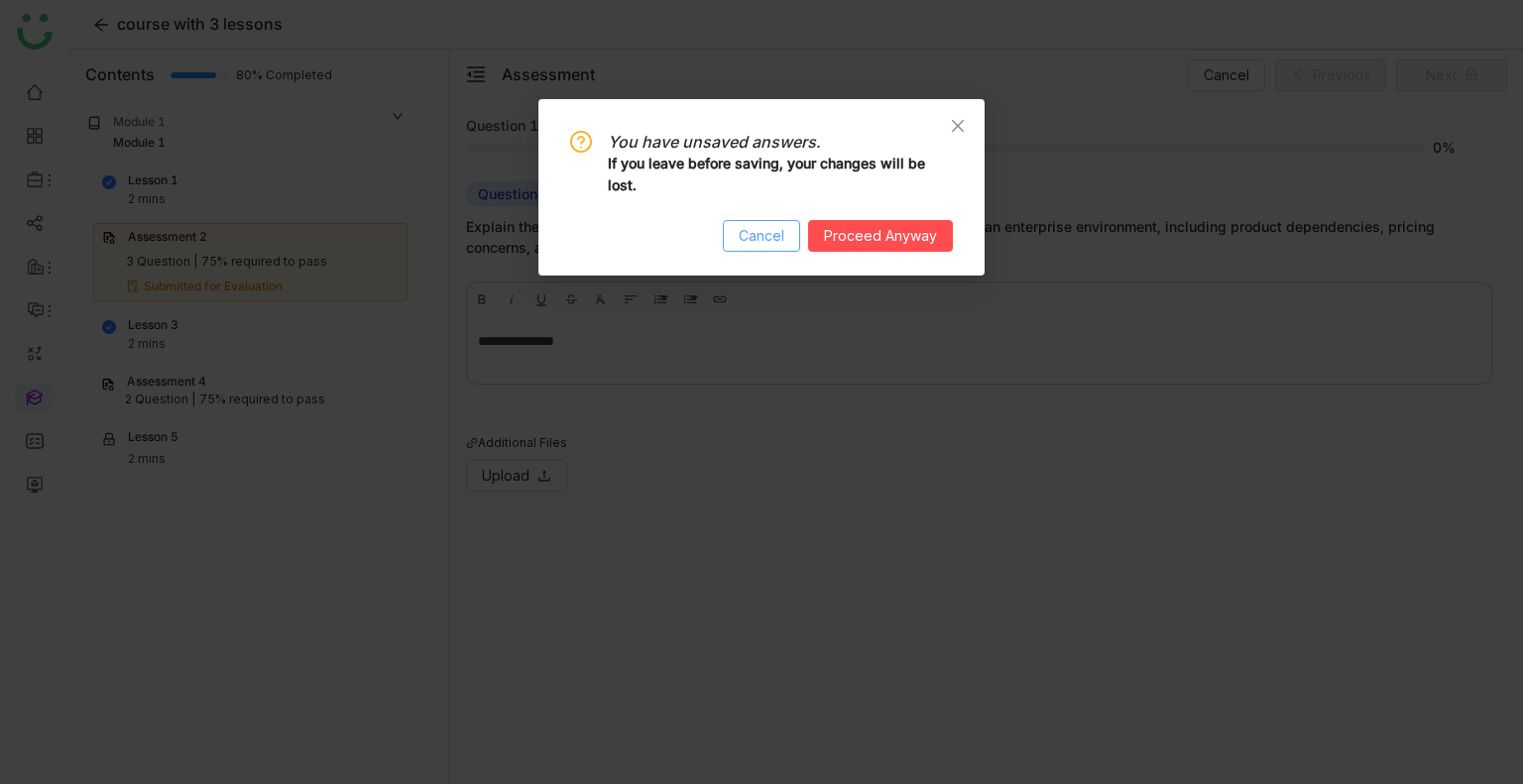 click on "Cancel" at bounding box center (762, 236) 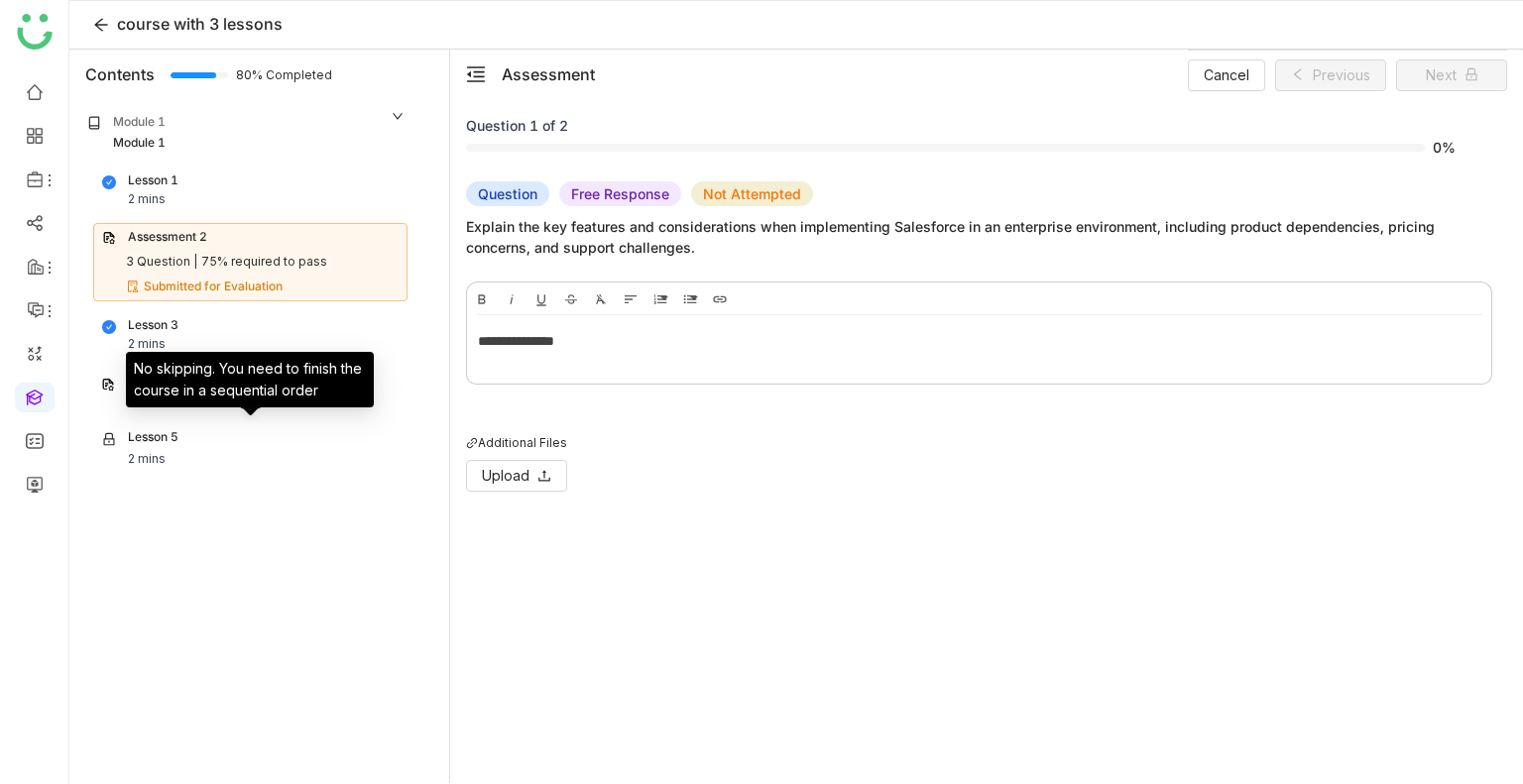 click on "No skipping. You need to finish the course in a sequential order" at bounding box center [250, 380] 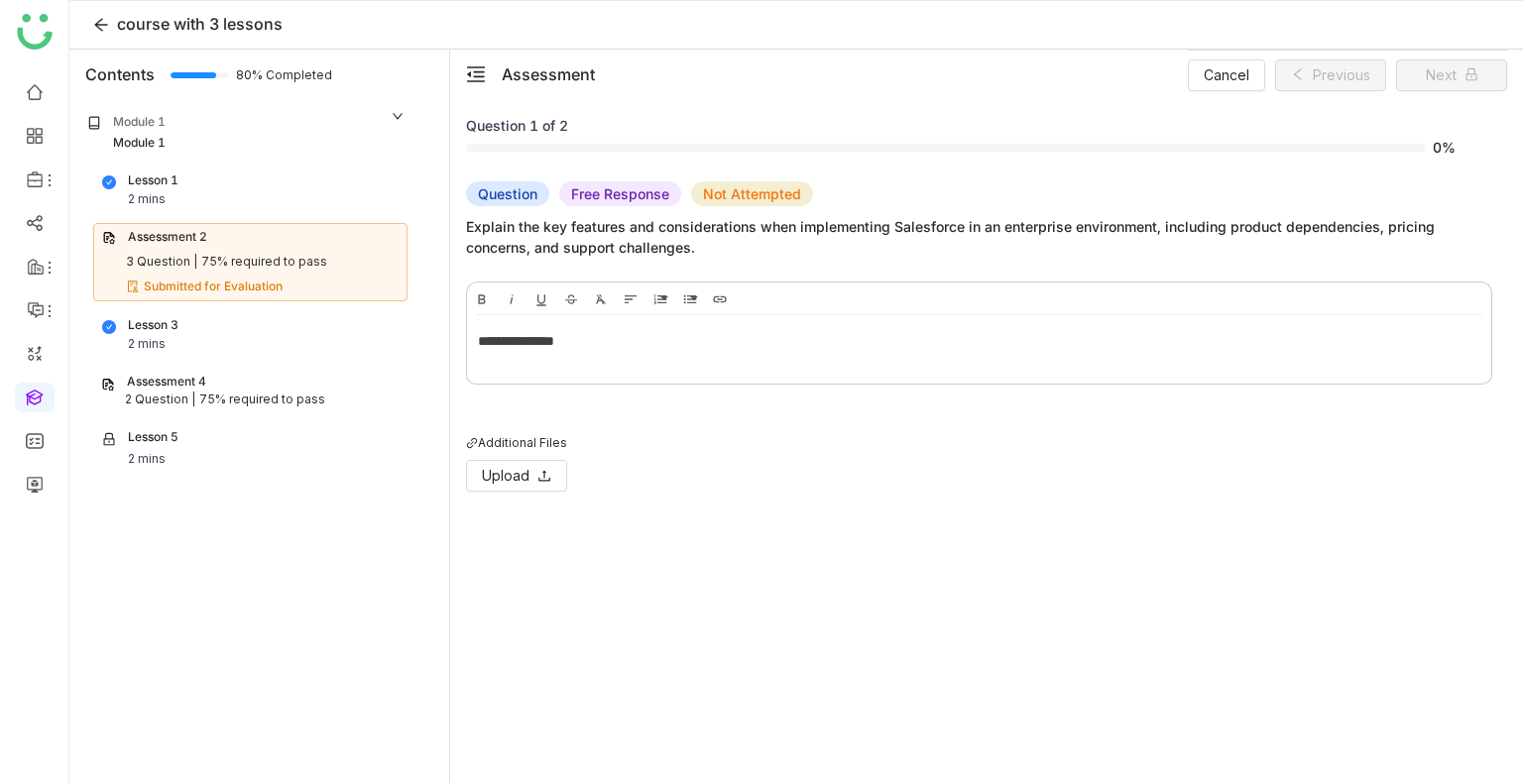 click on "75% required to pass" at bounding box center (262, 399) 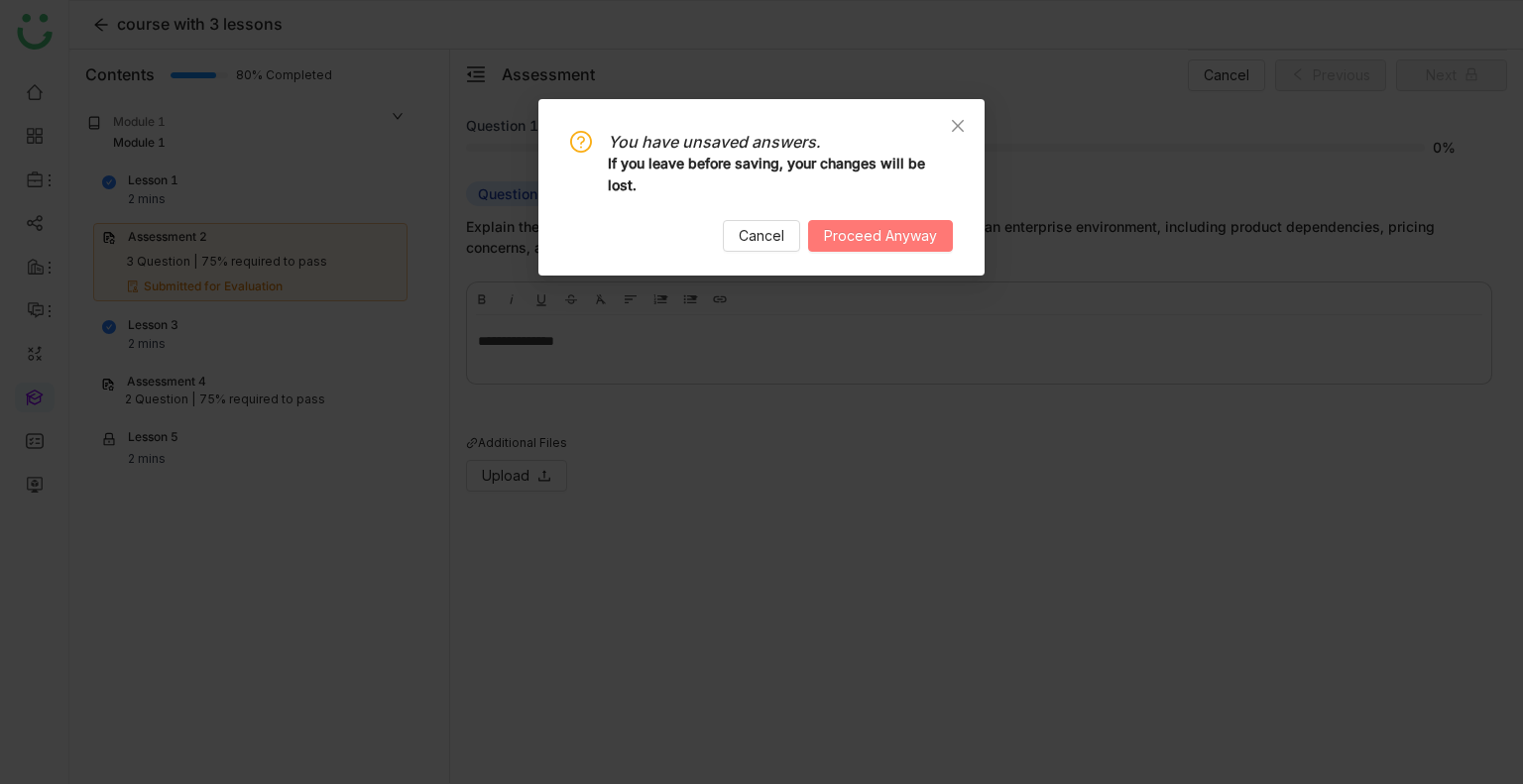 click on "Proceed Anyway" at bounding box center (880, 236) 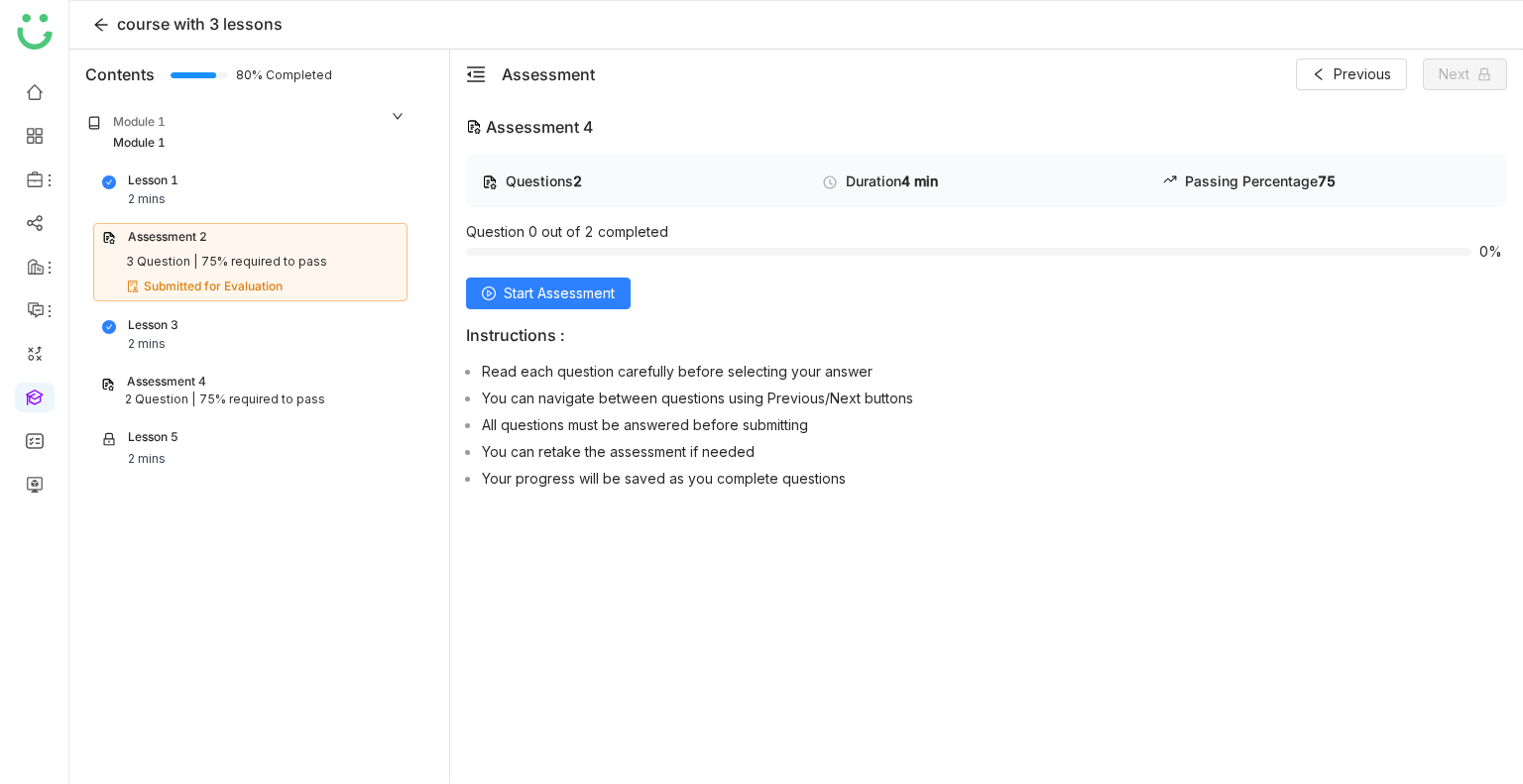 click on "75% required to pass" at bounding box center (262, 399) 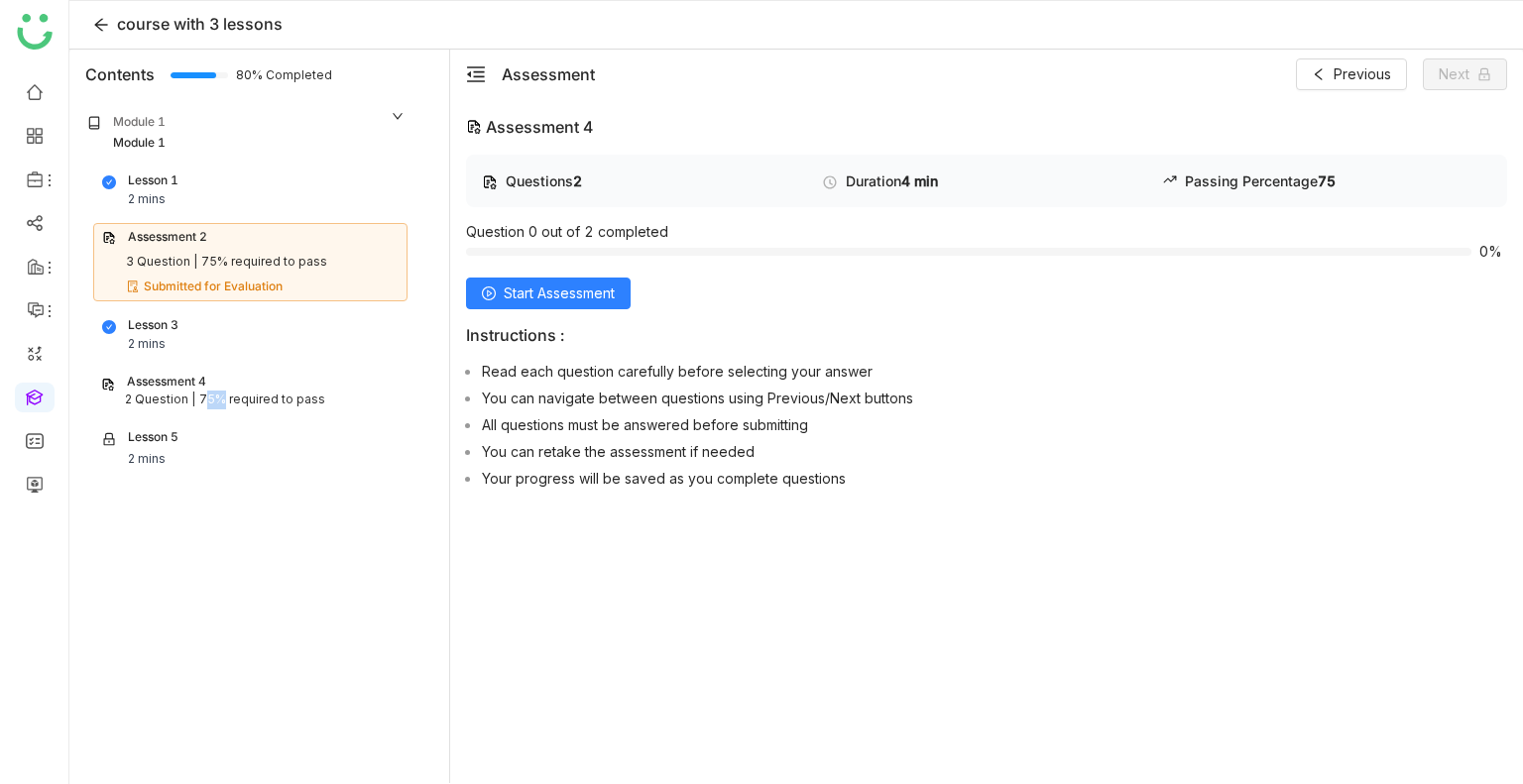 click on "75% required to pass" at bounding box center [262, 399] 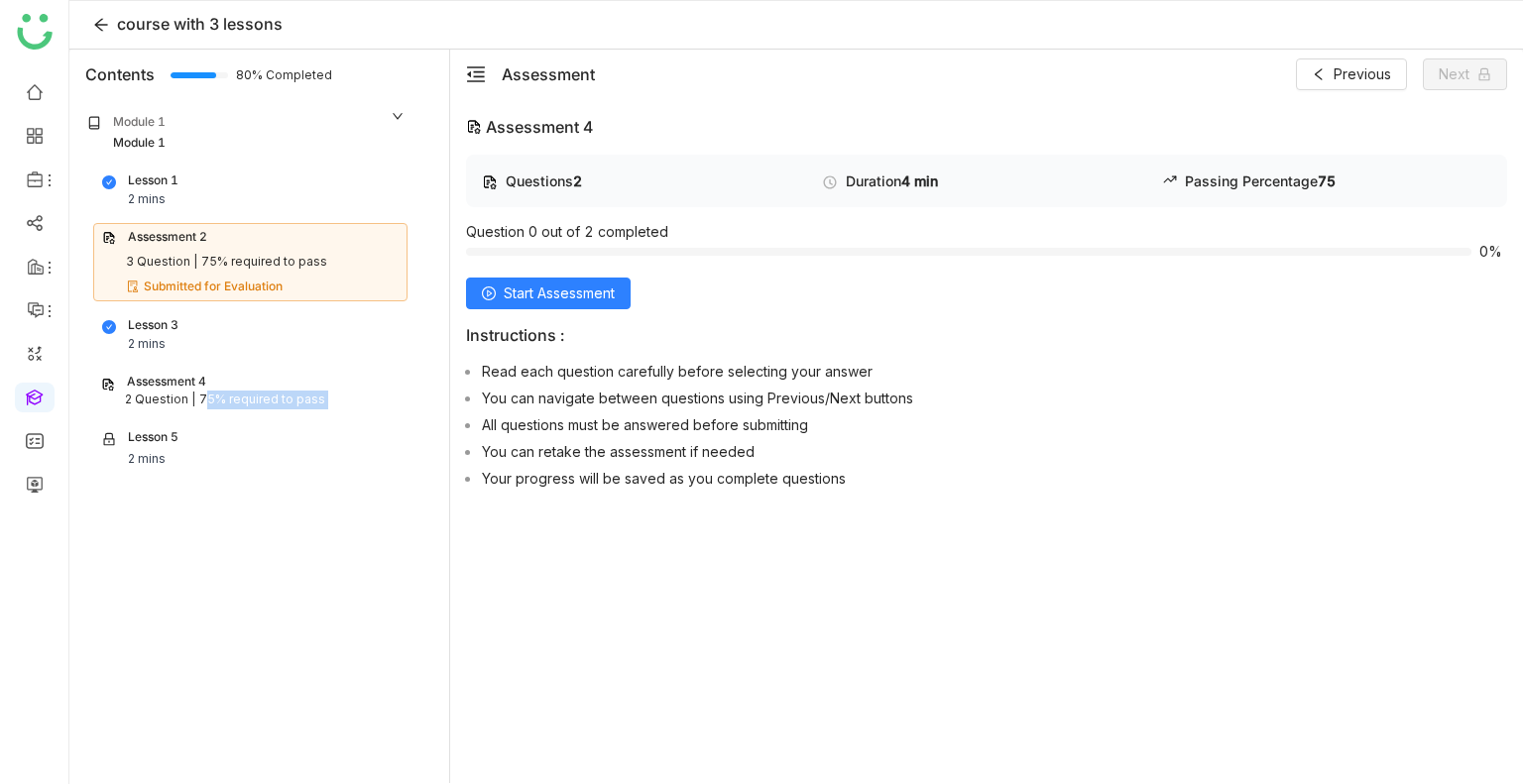 click on "75% required to pass" at bounding box center (262, 399) 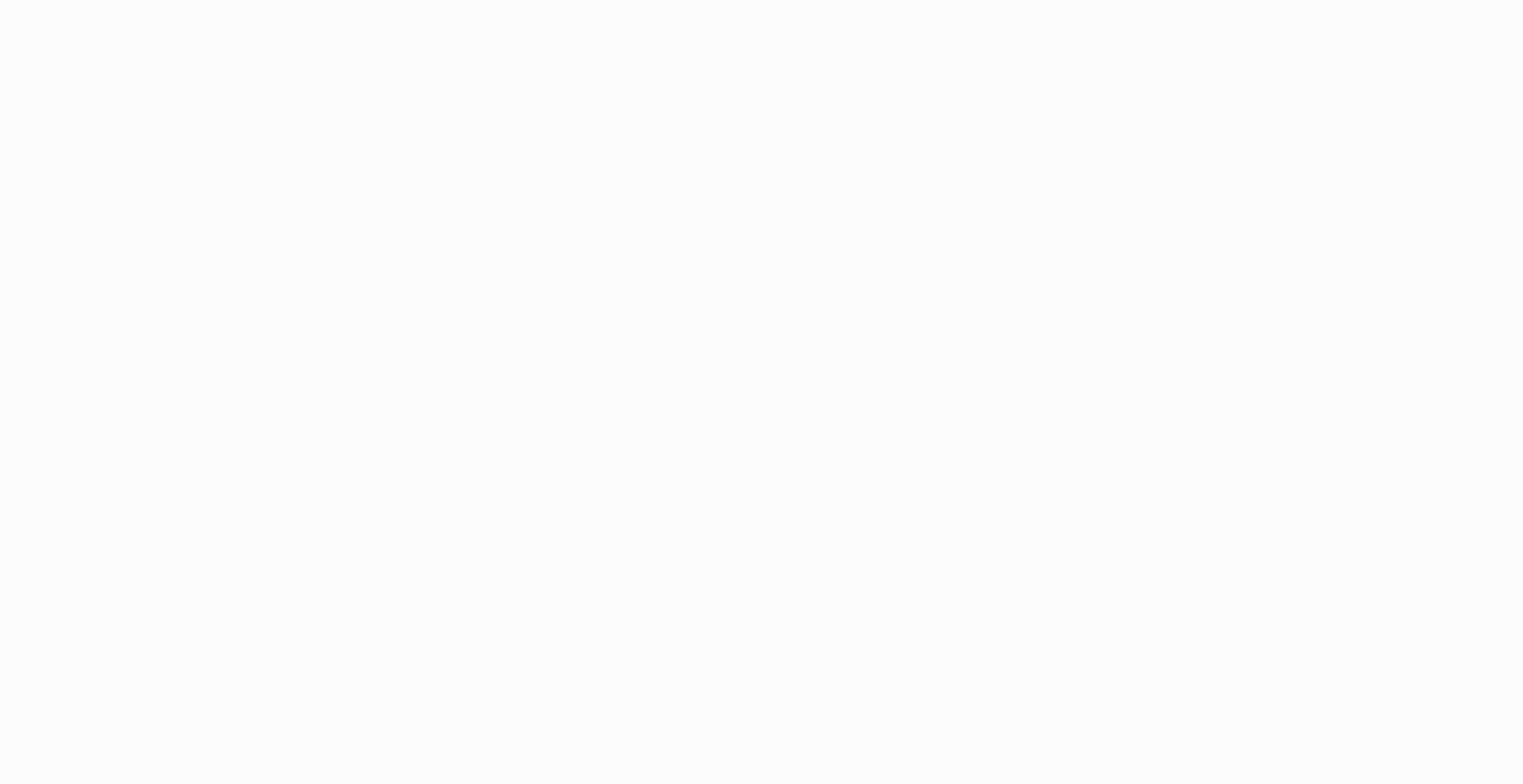 scroll, scrollTop: 0, scrollLeft: 0, axis: both 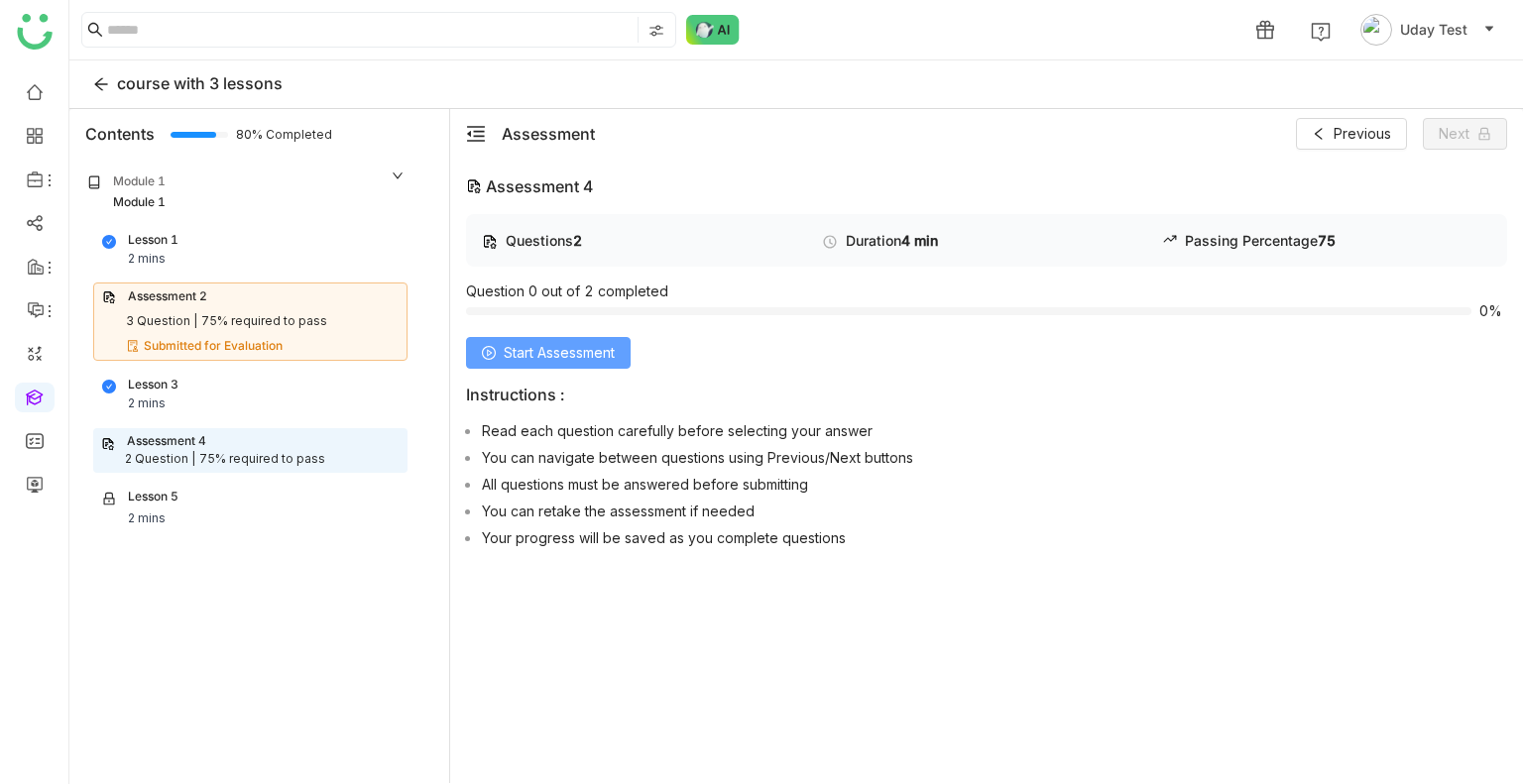 click on "Start Assessment" 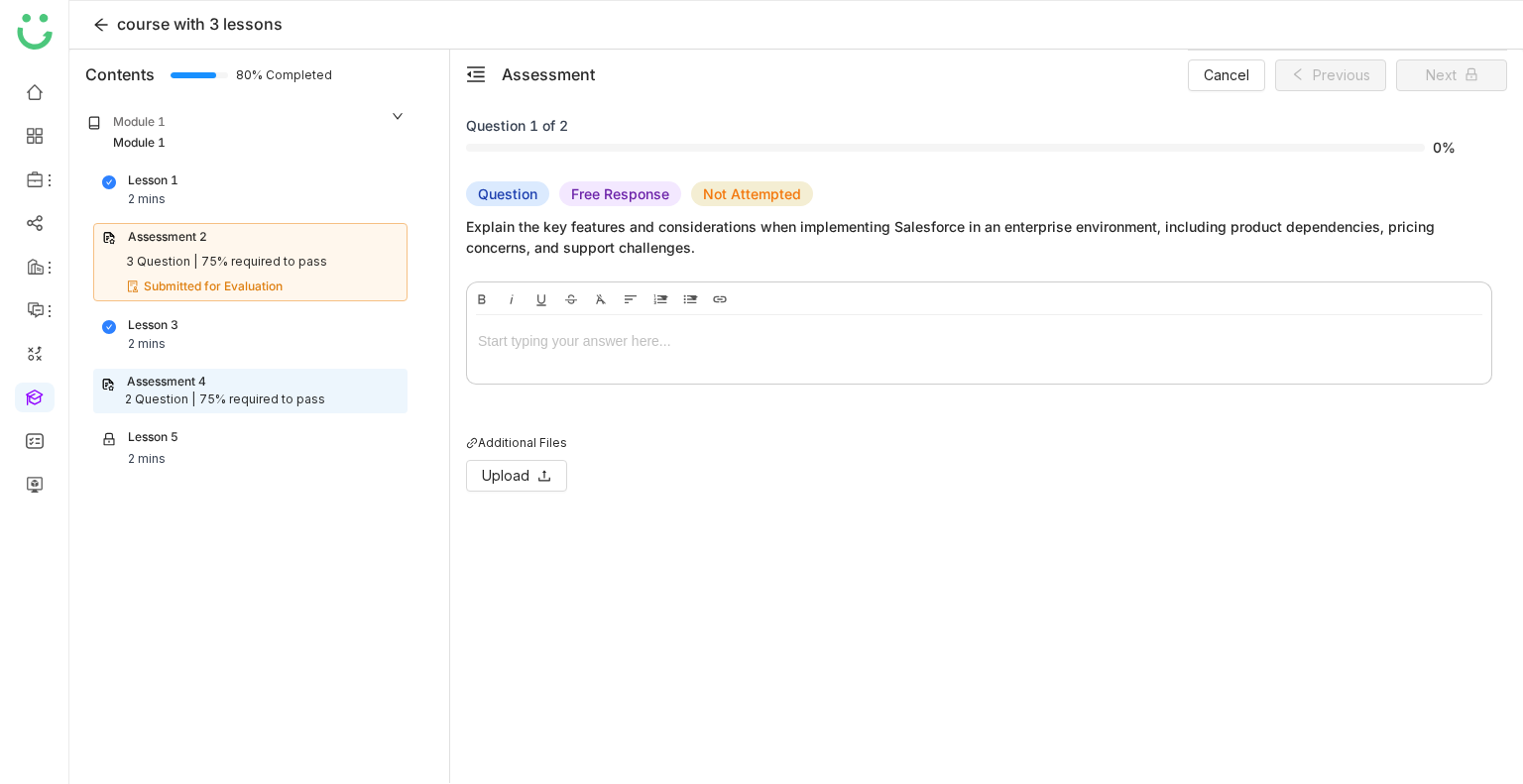 click at bounding box center (979, 345) 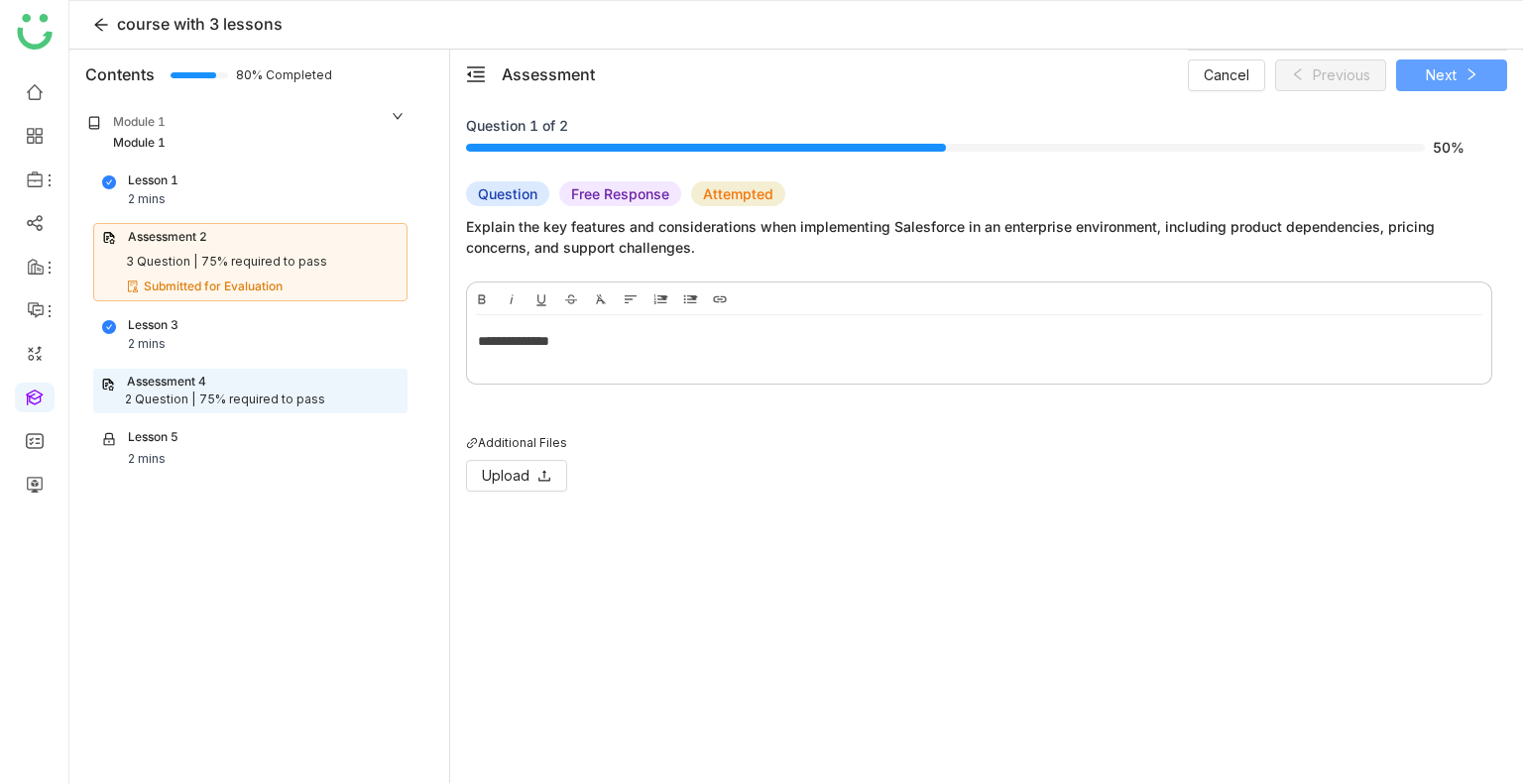 click on "Next" at bounding box center (1441, 75) 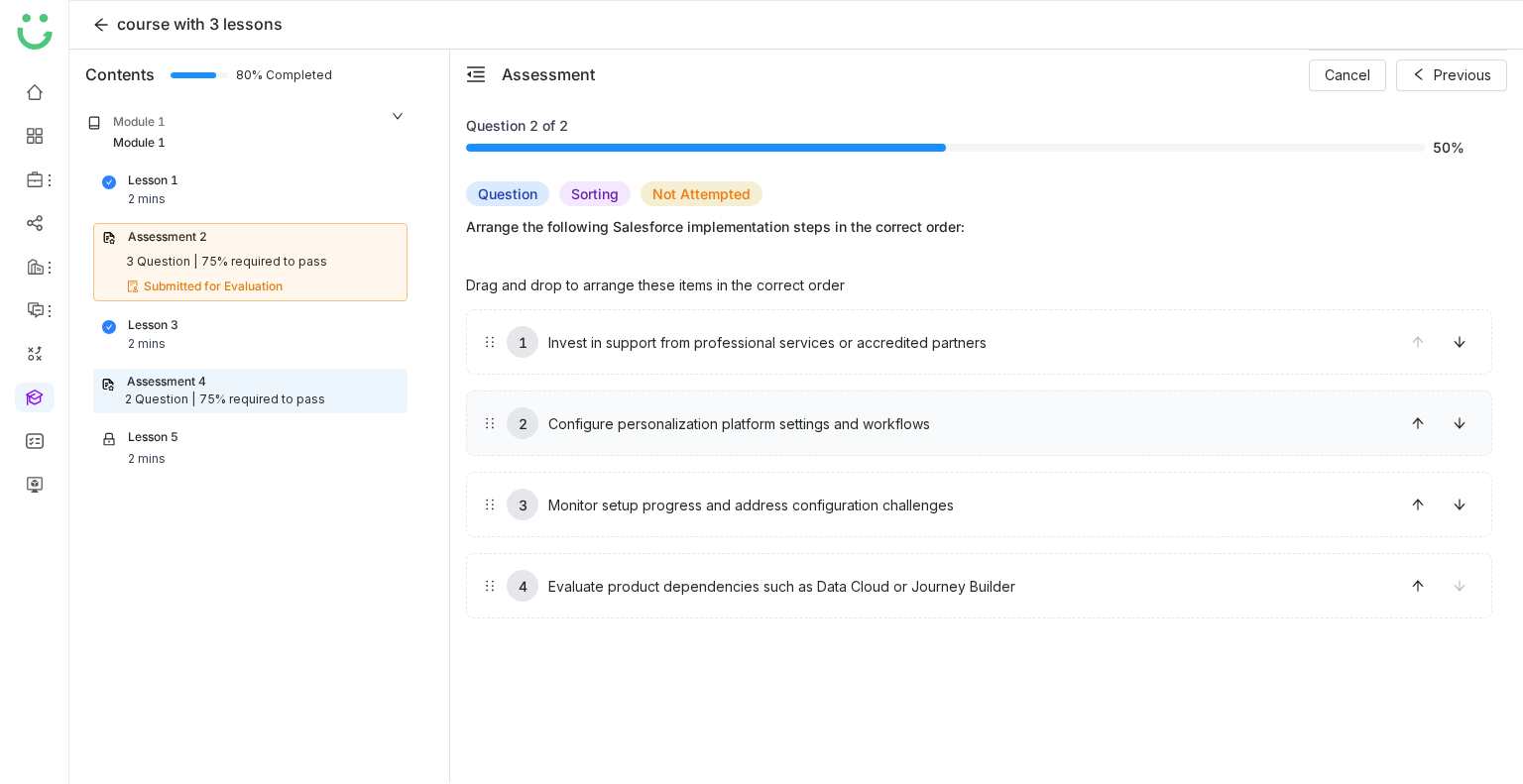 drag, startPoint x: 623, startPoint y: 388, endPoint x: 625, endPoint y: 411, distance: 23.086793 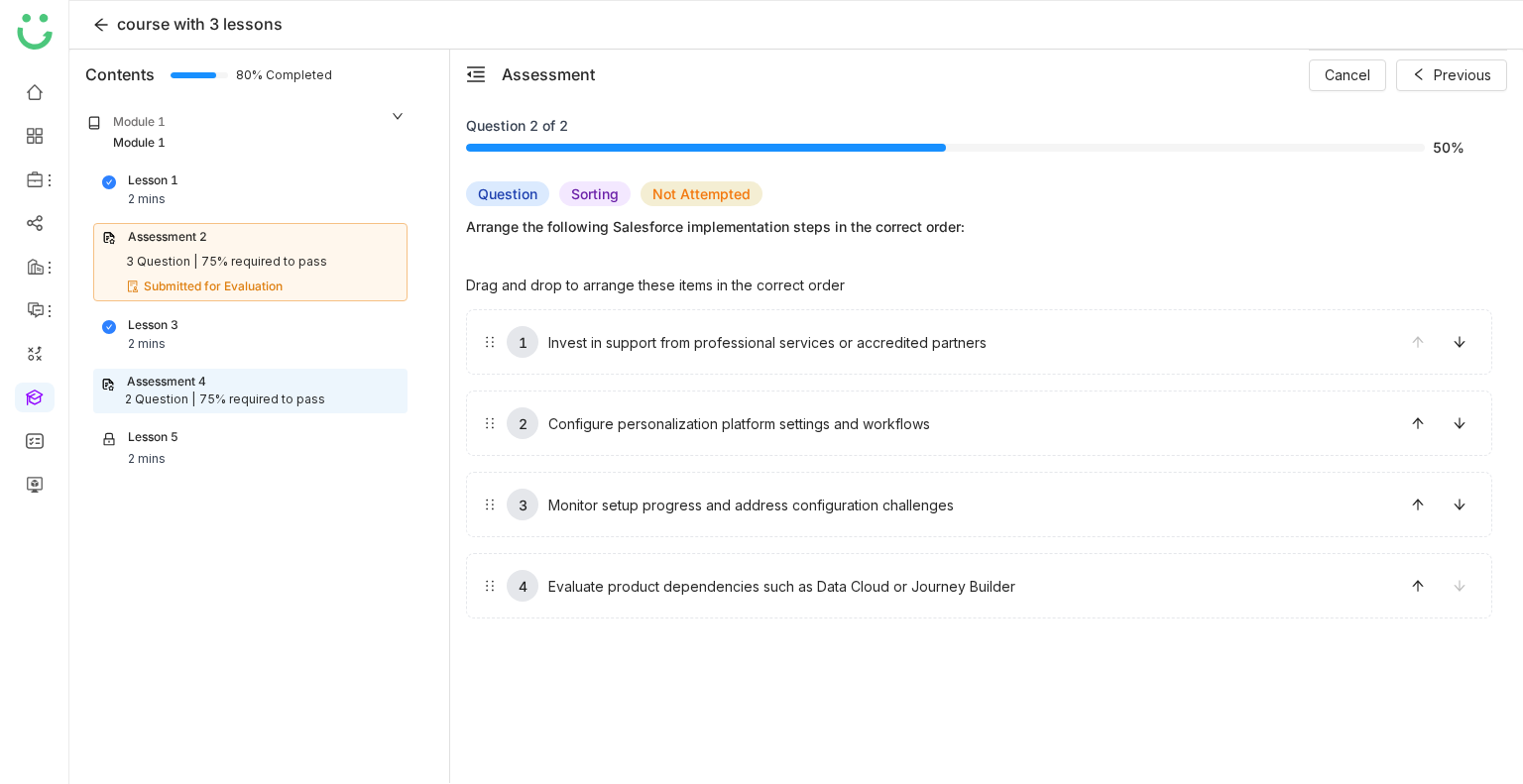 drag, startPoint x: 625, startPoint y: 411, endPoint x: 623, endPoint y: 354, distance: 57.035077 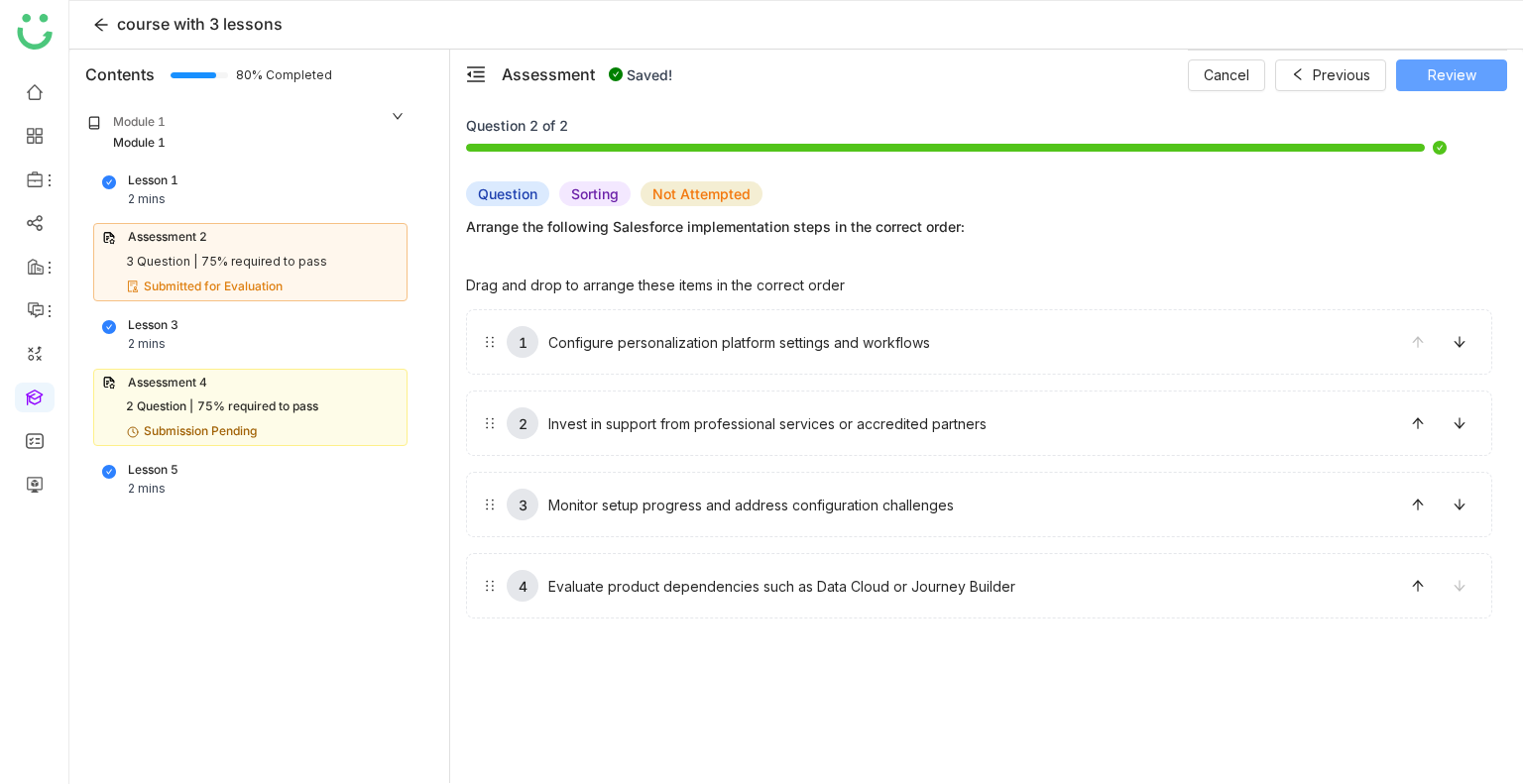 click on "Review" at bounding box center (1452, 75) 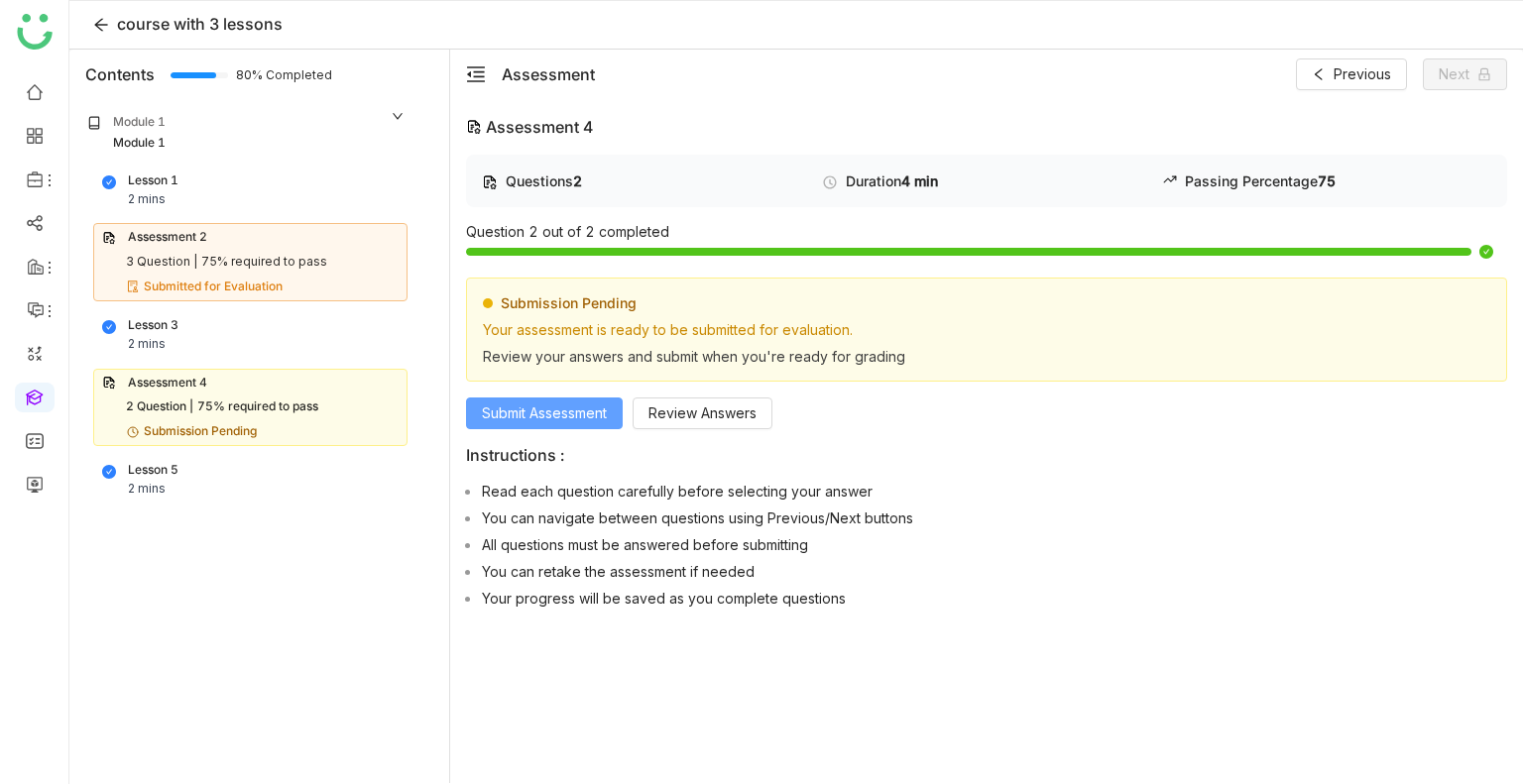 click on "Submit Assessment" 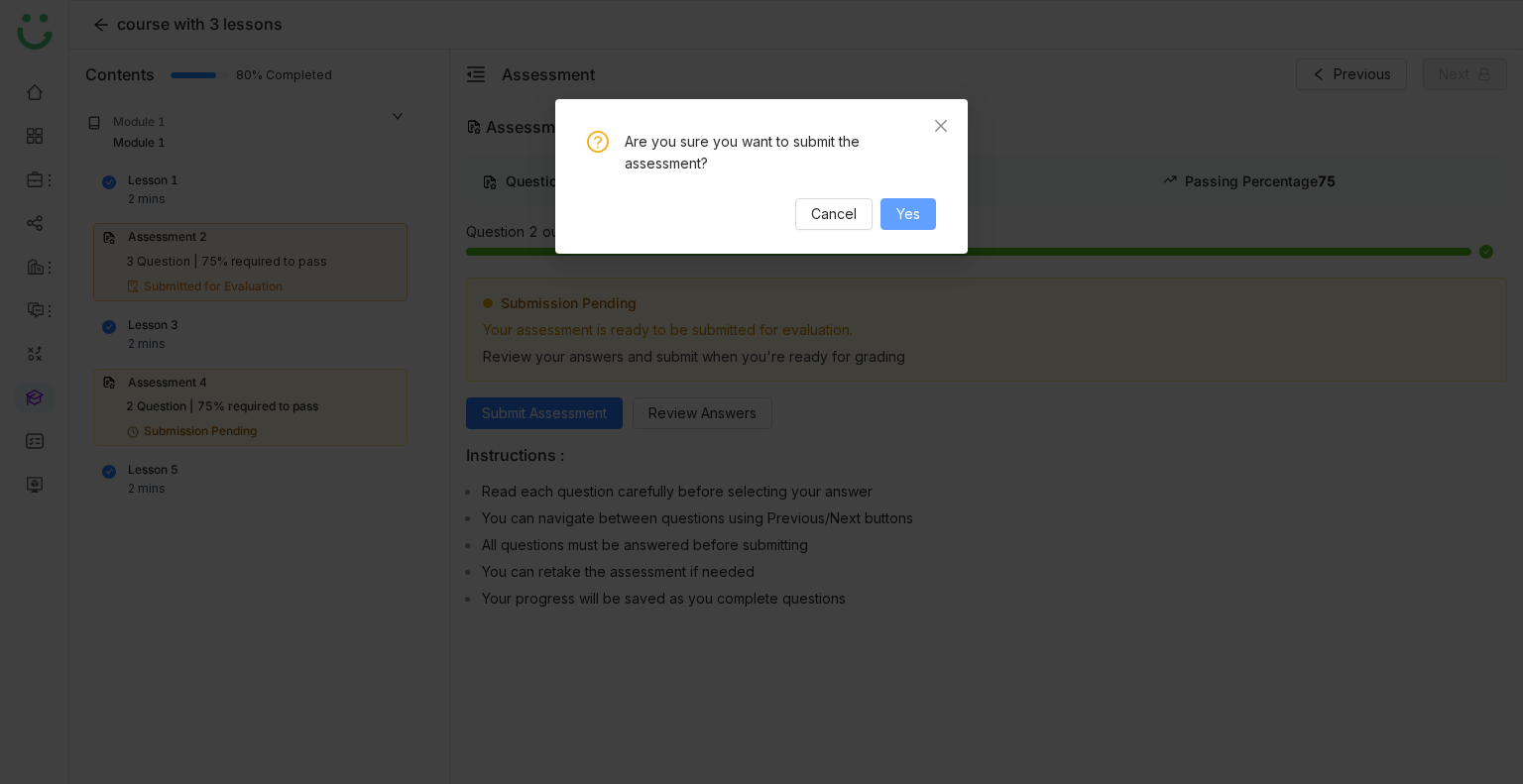 click on "Yes" at bounding box center [908, 214] 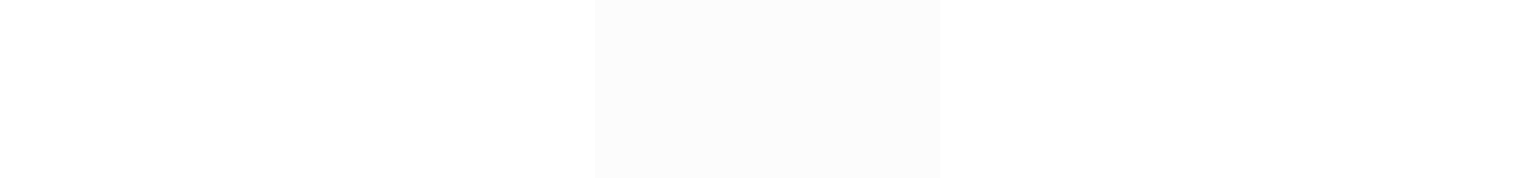 scroll, scrollTop: 0, scrollLeft: 0, axis: both 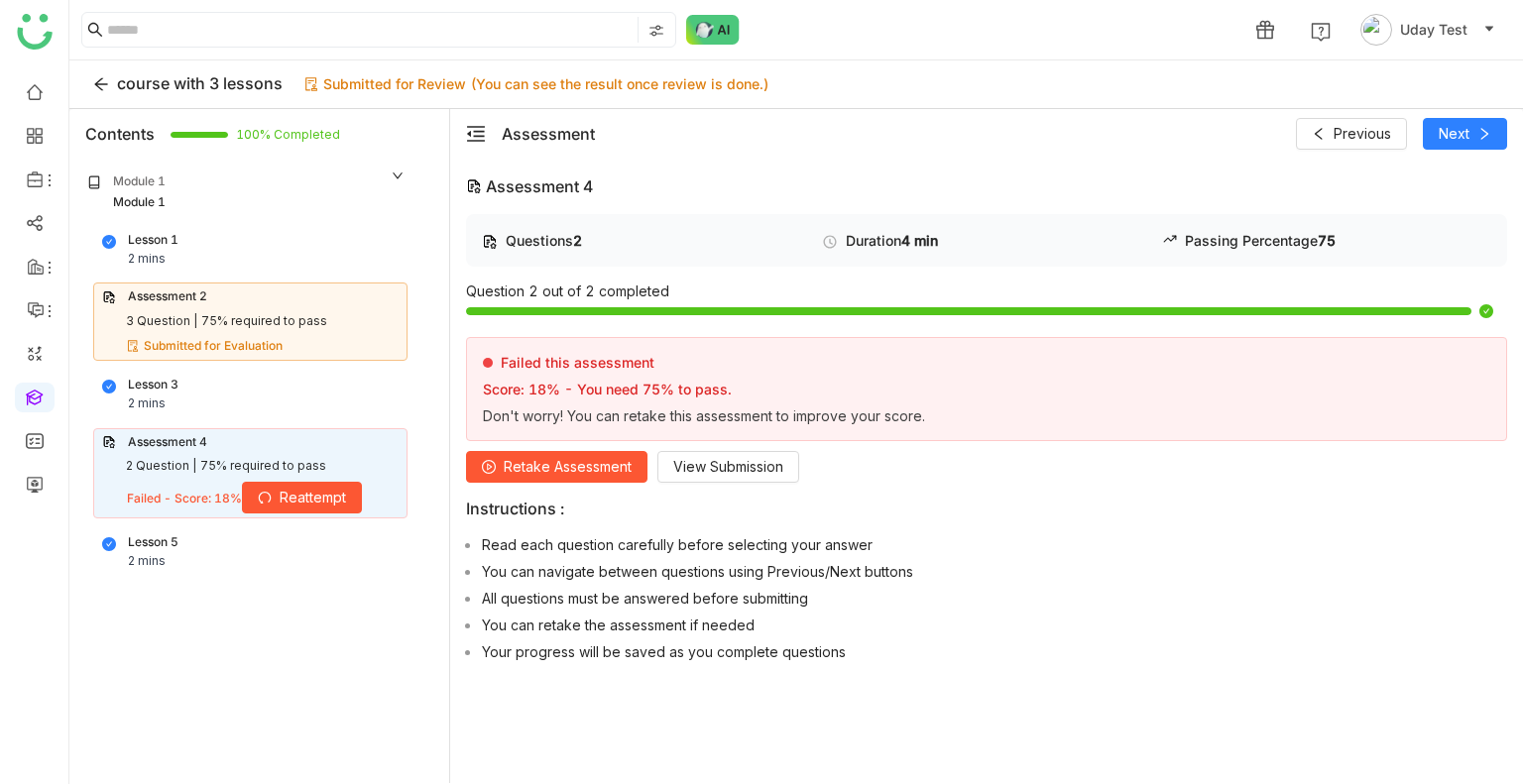 click on "2 Question |" at bounding box center (161, 466) 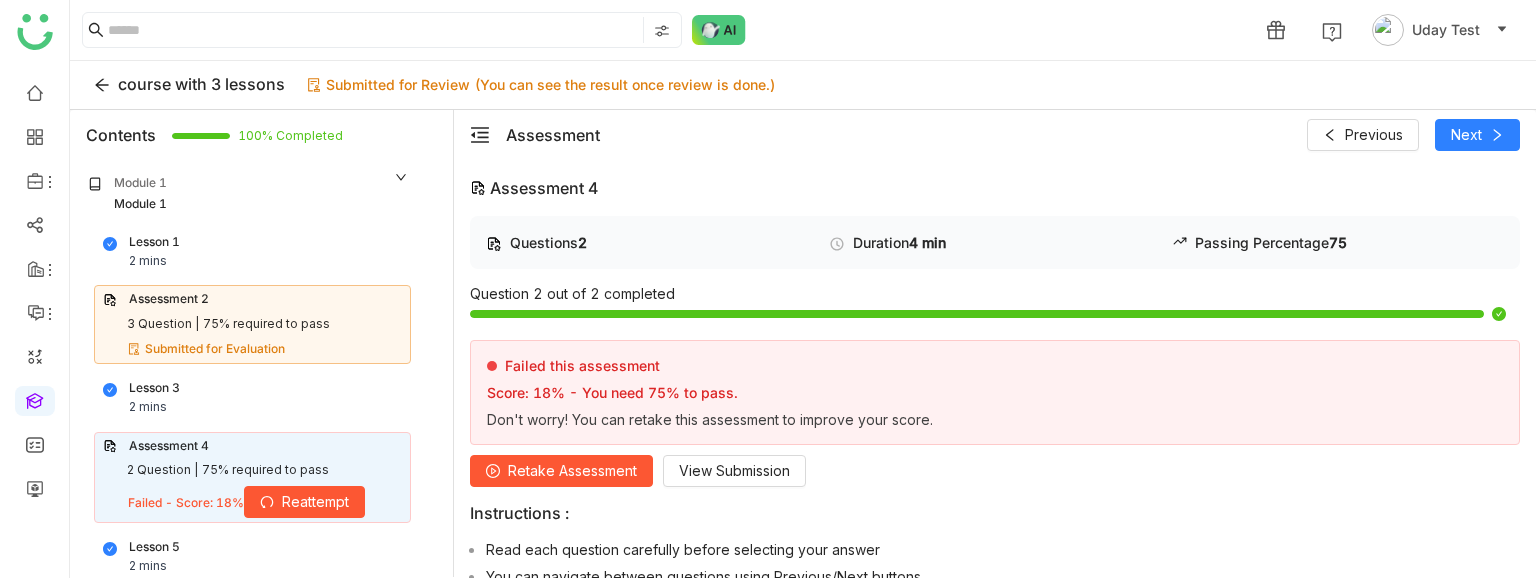 click on "Retake Assessment" 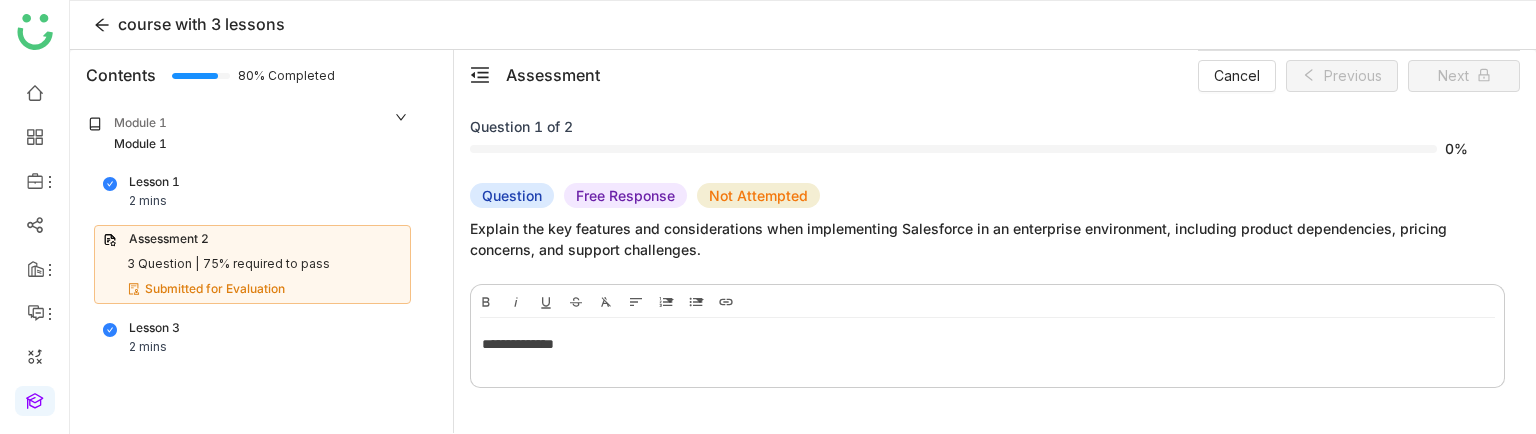 drag, startPoint x: 1007, startPoint y: 576, endPoint x: 1164, endPoint y: 431, distance: 213.71477 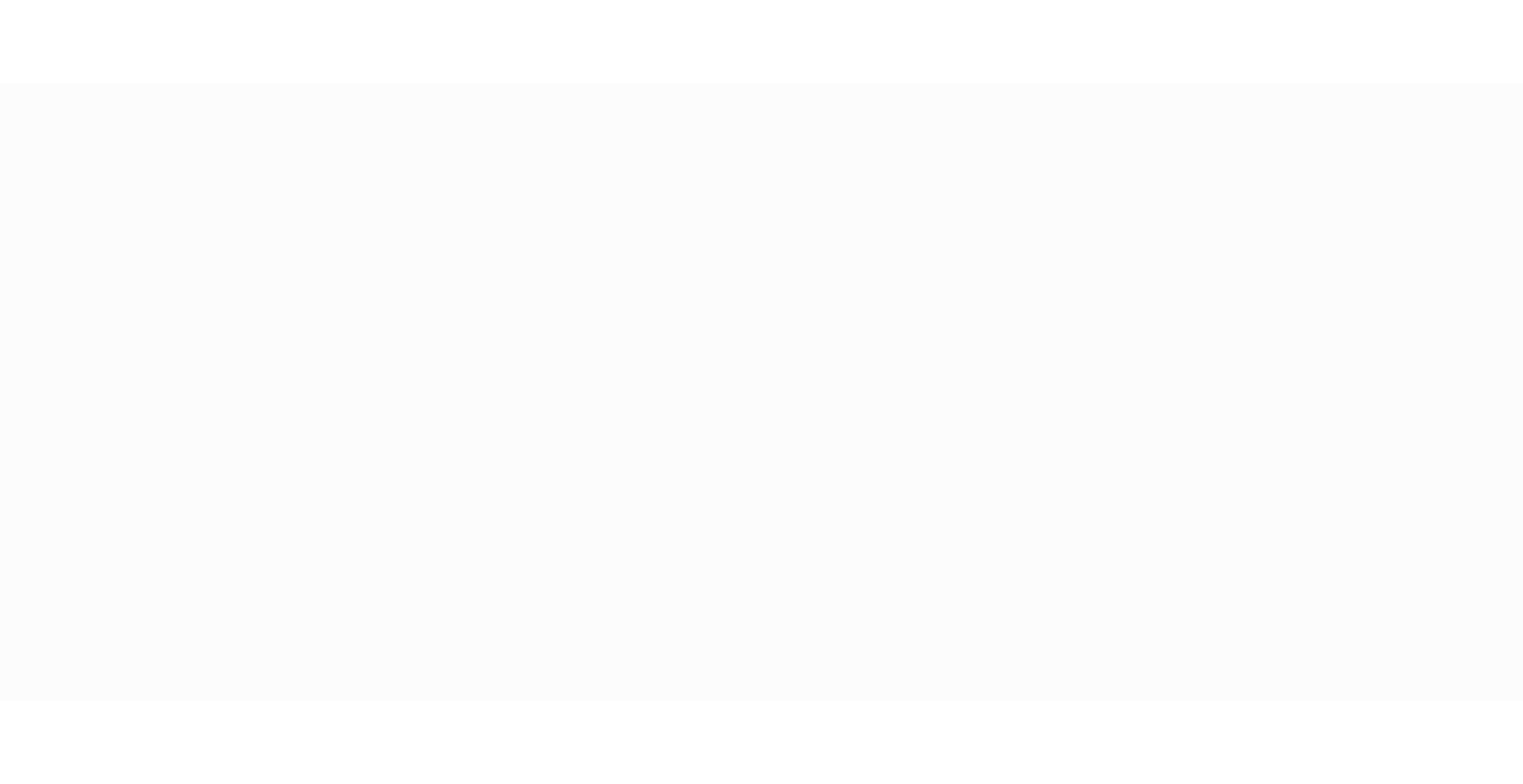 scroll, scrollTop: 0, scrollLeft: 0, axis: both 